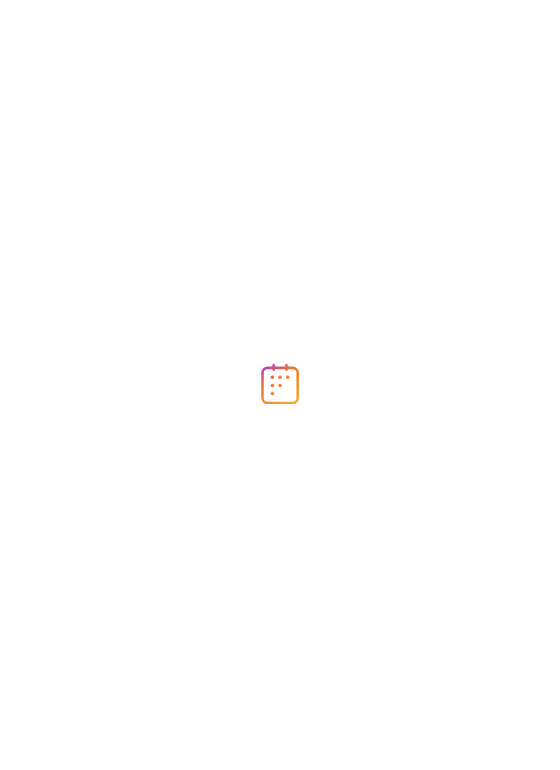 scroll, scrollTop: 0, scrollLeft: 0, axis: both 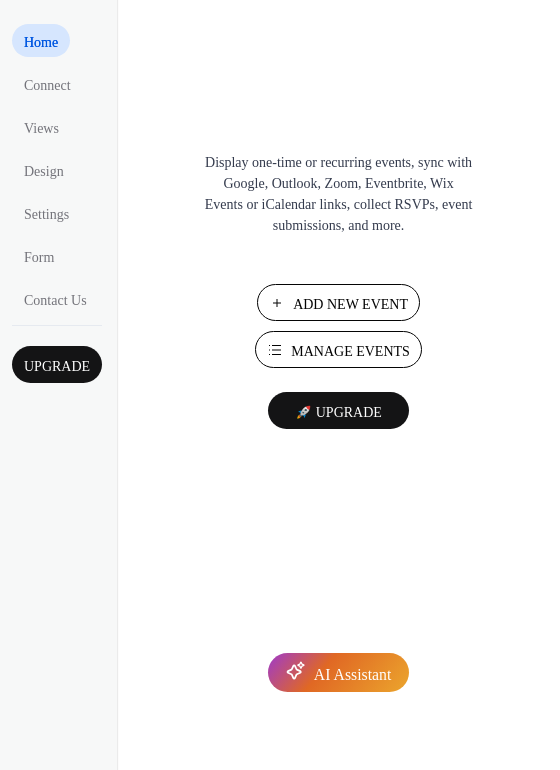 click on "Manage Events" at bounding box center (350, 351) 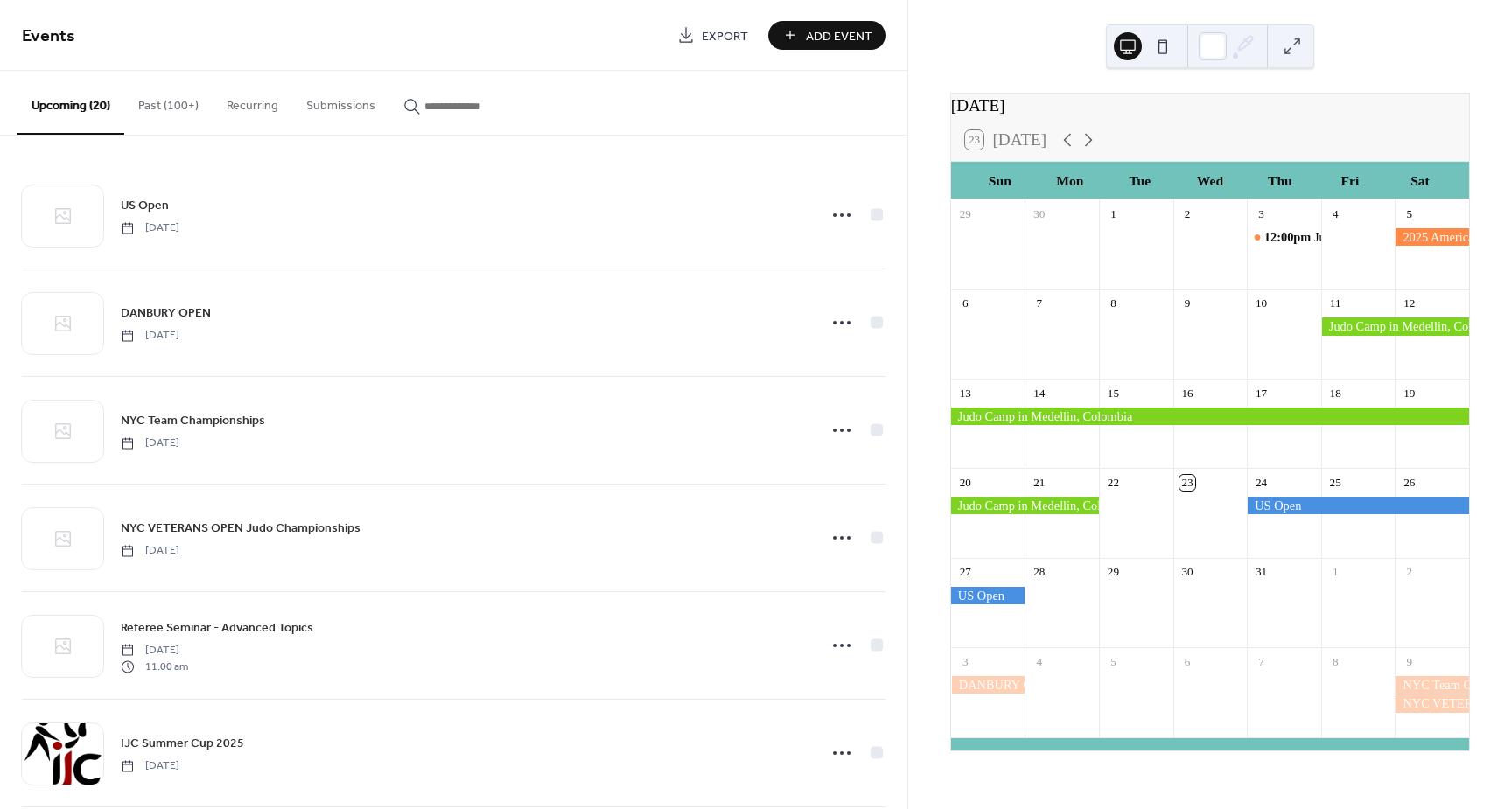 scroll, scrollTop: 0, scrollLeft: 0, axis: both 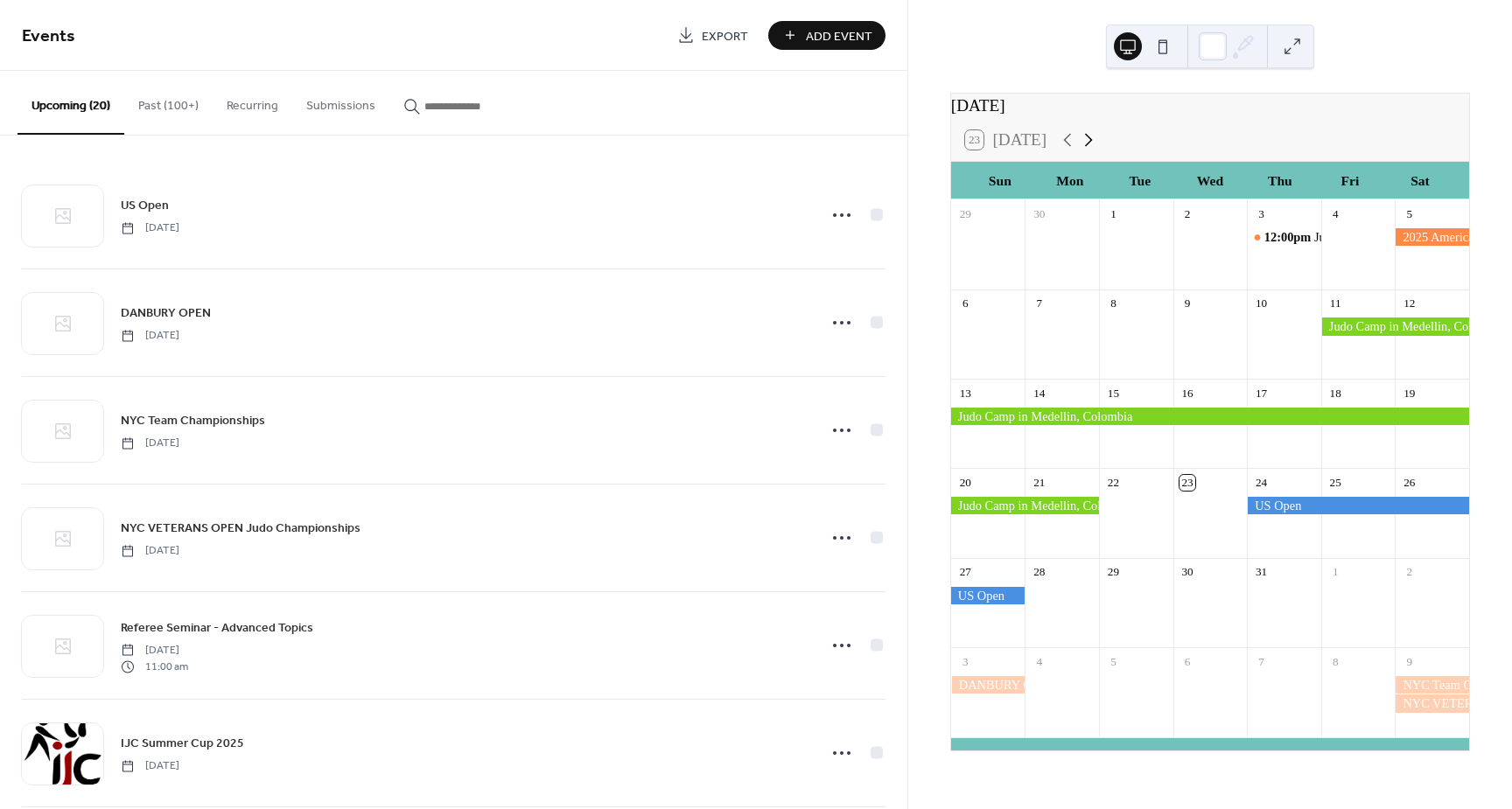 click 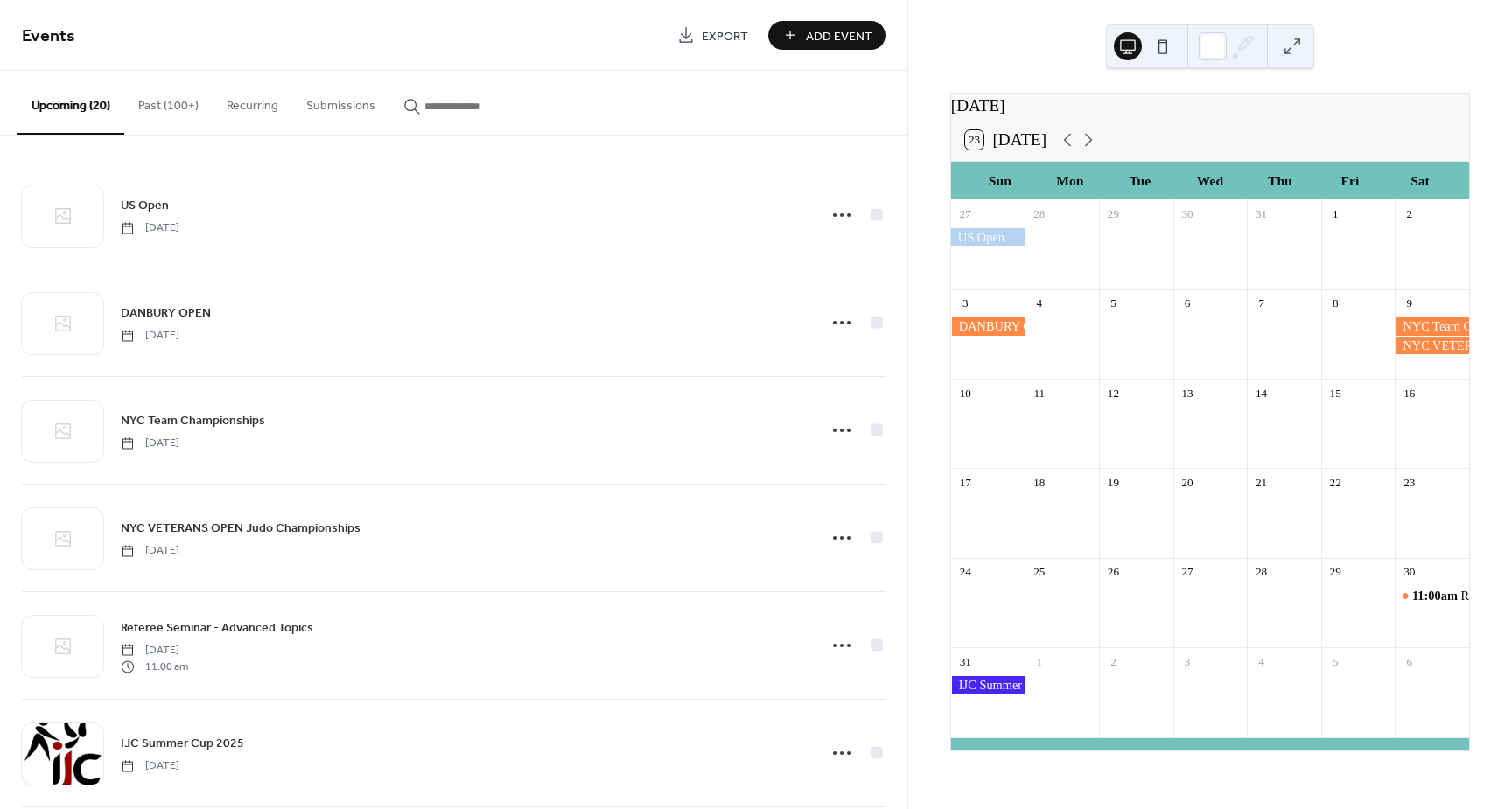 click on "Add Event" at bounding box center (827, 35) 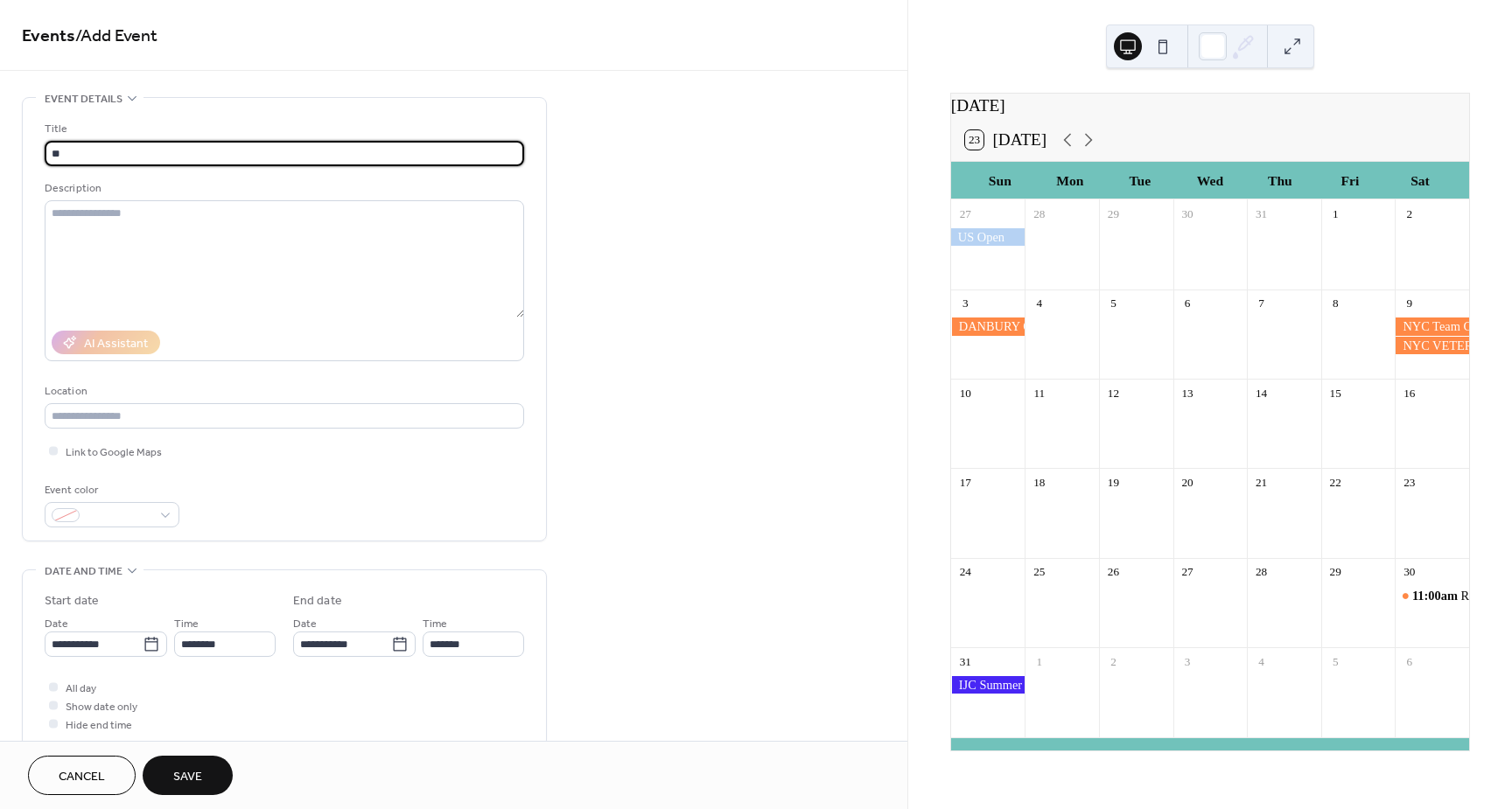 type on "*" 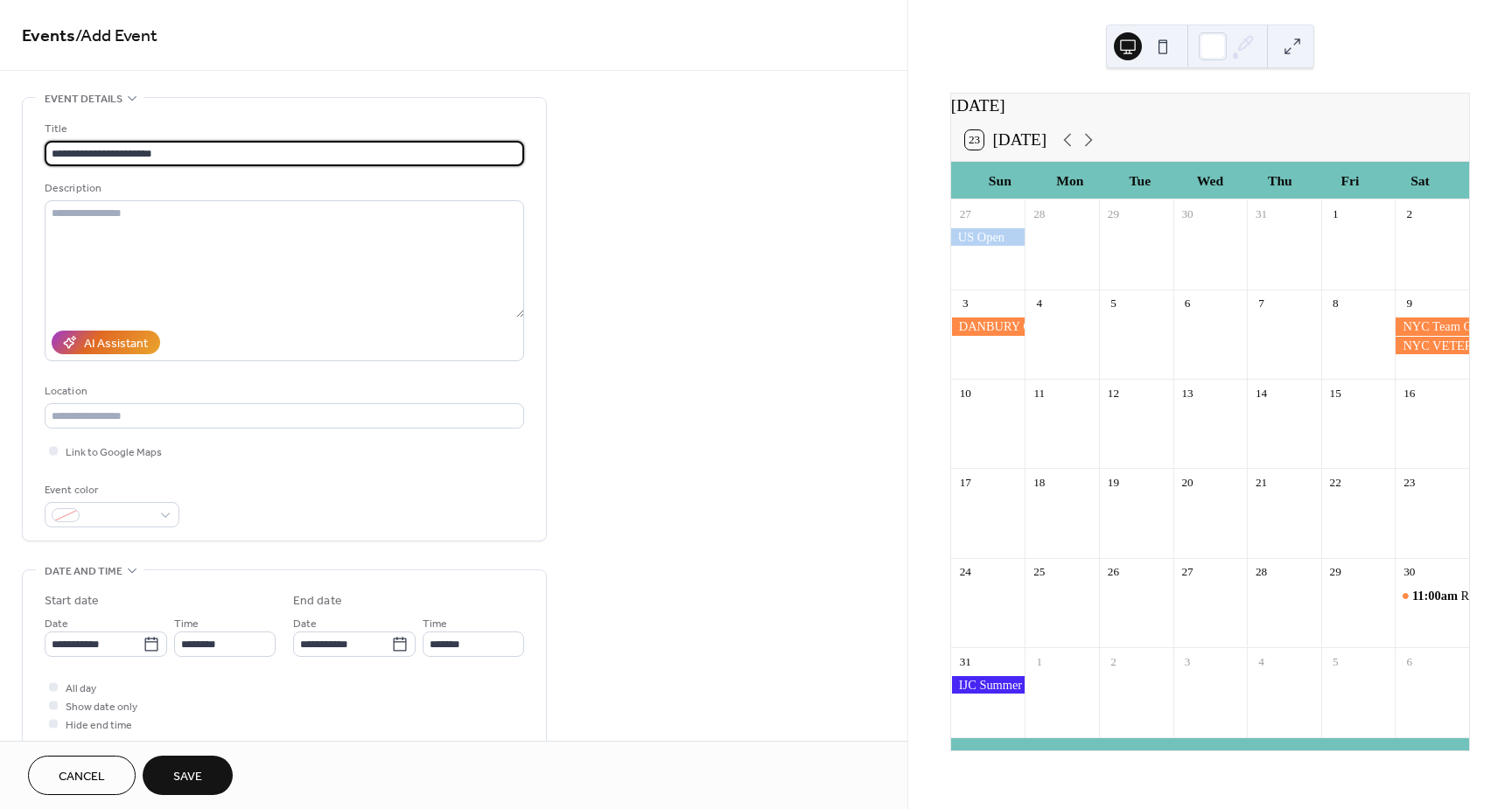 type on "**********" 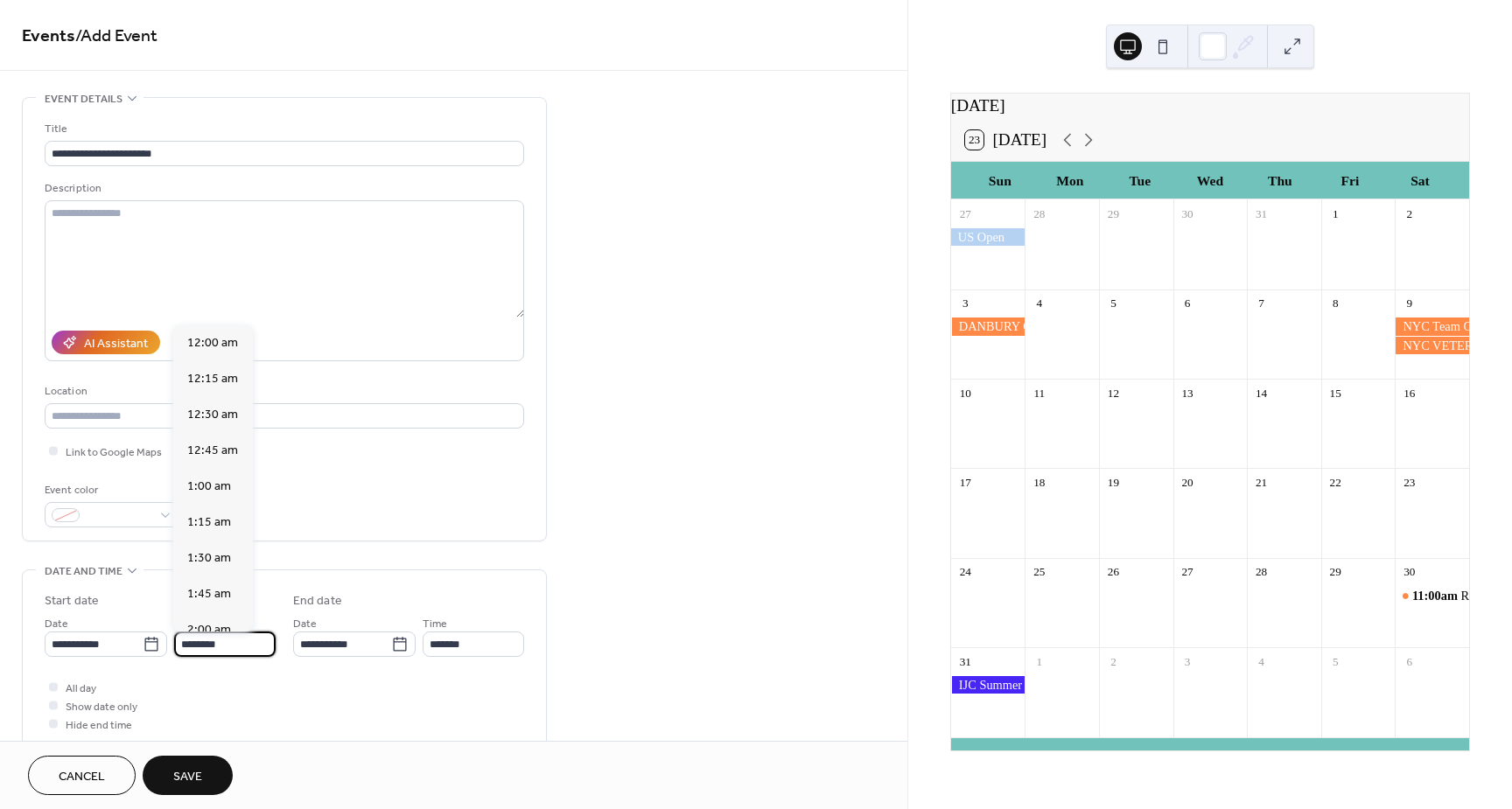 click on "********" at bounding box center (225, 644) 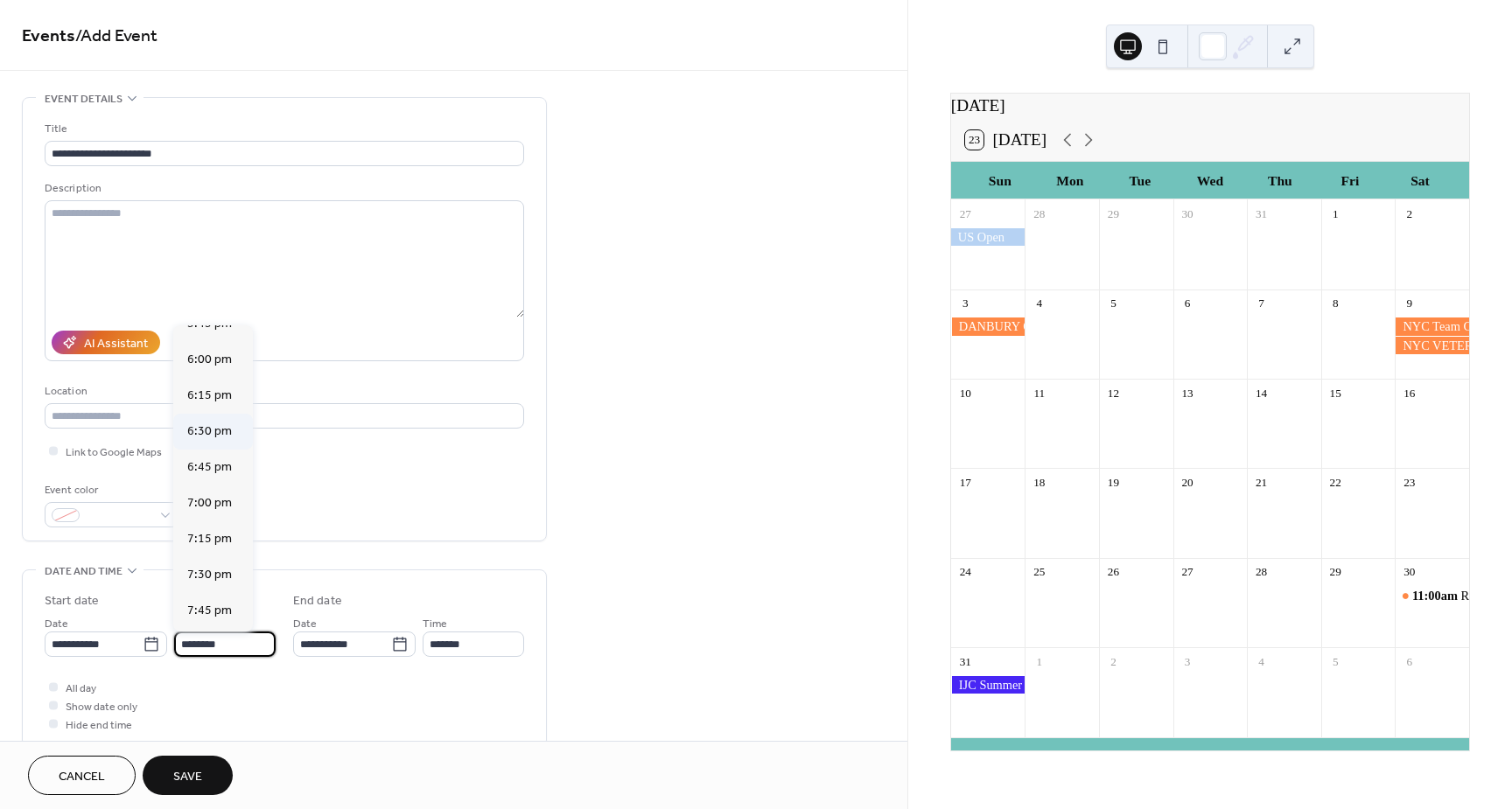 scroll, scrollTop: 2596, scrollLeft: 0, axis: vertical 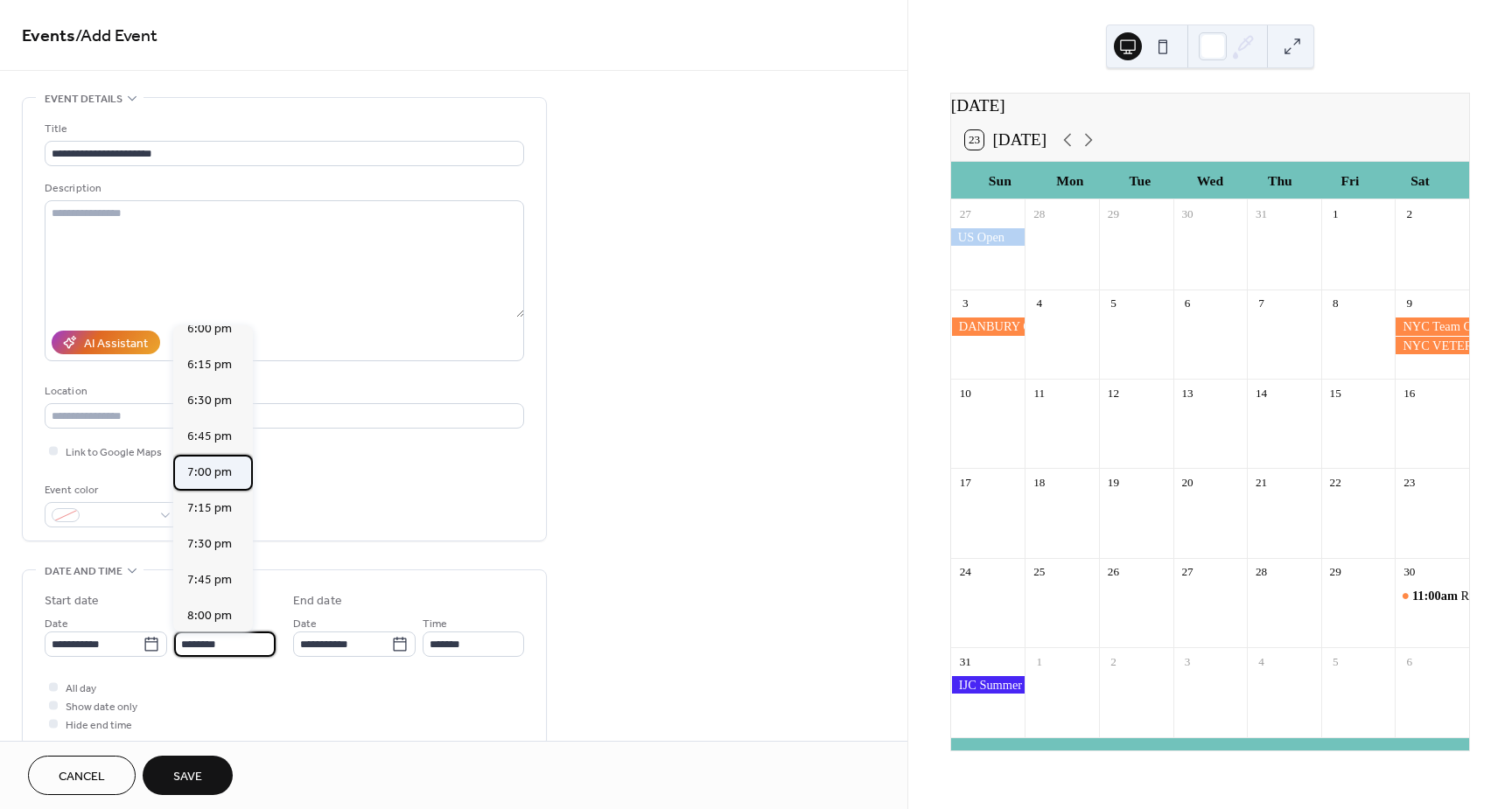 click on "7:00 pm" at bounding box center [209, 472] 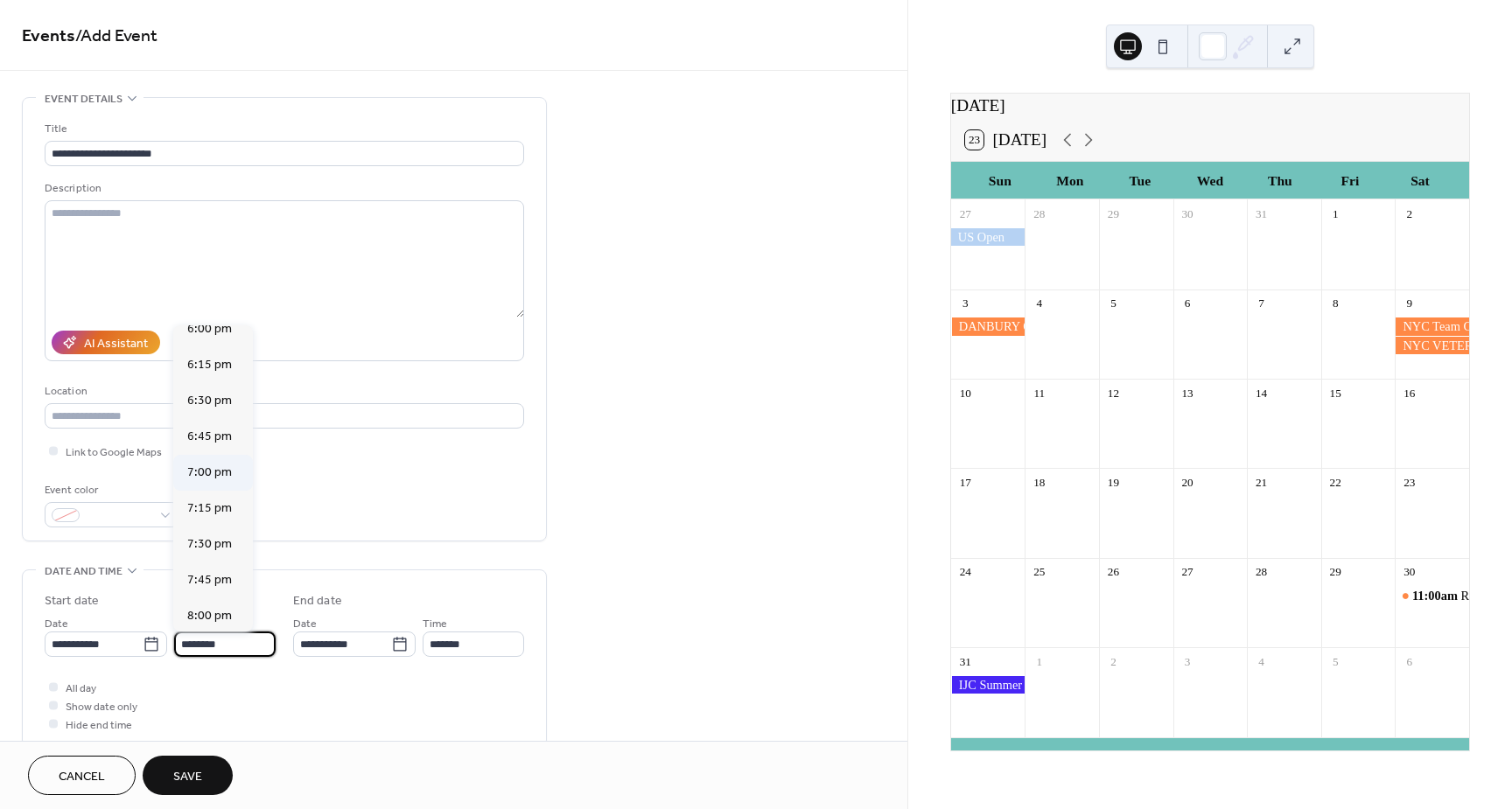 type on "*******" 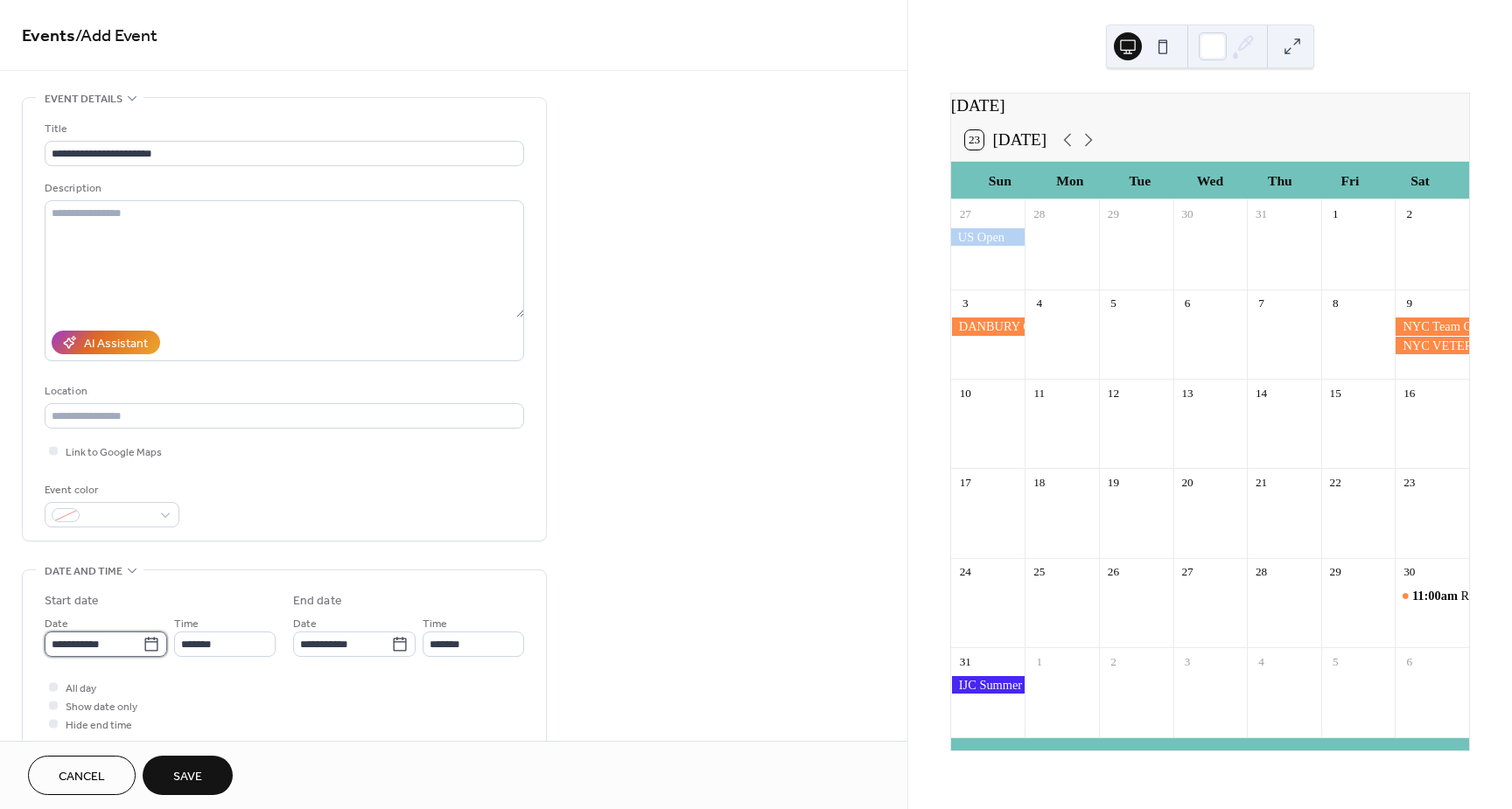 click on "**********" at bounding box center (94, 644) 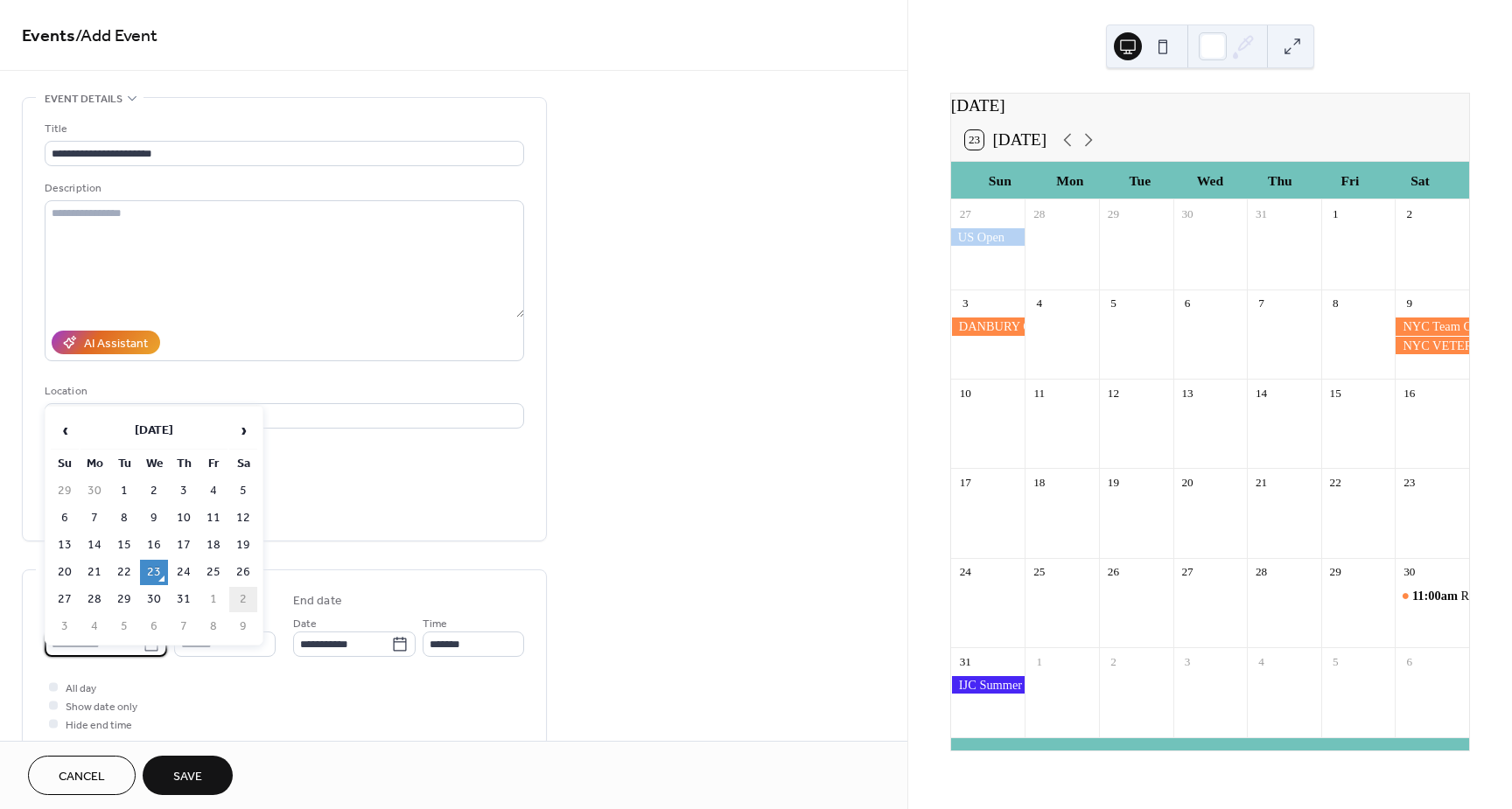 click on "2" at bounding box center (243, 599) 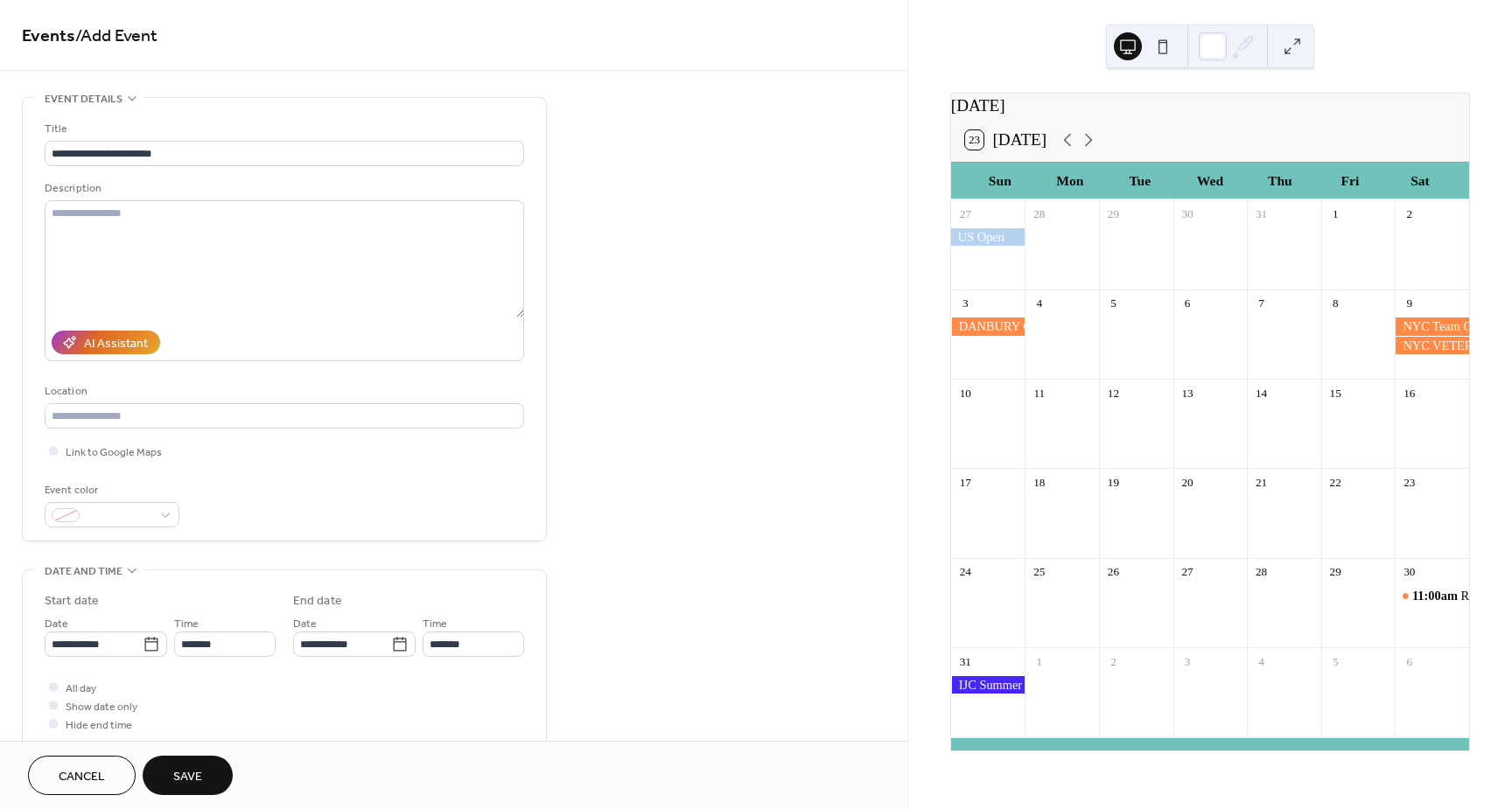 click on "**********" at bounding box center (284, 662) 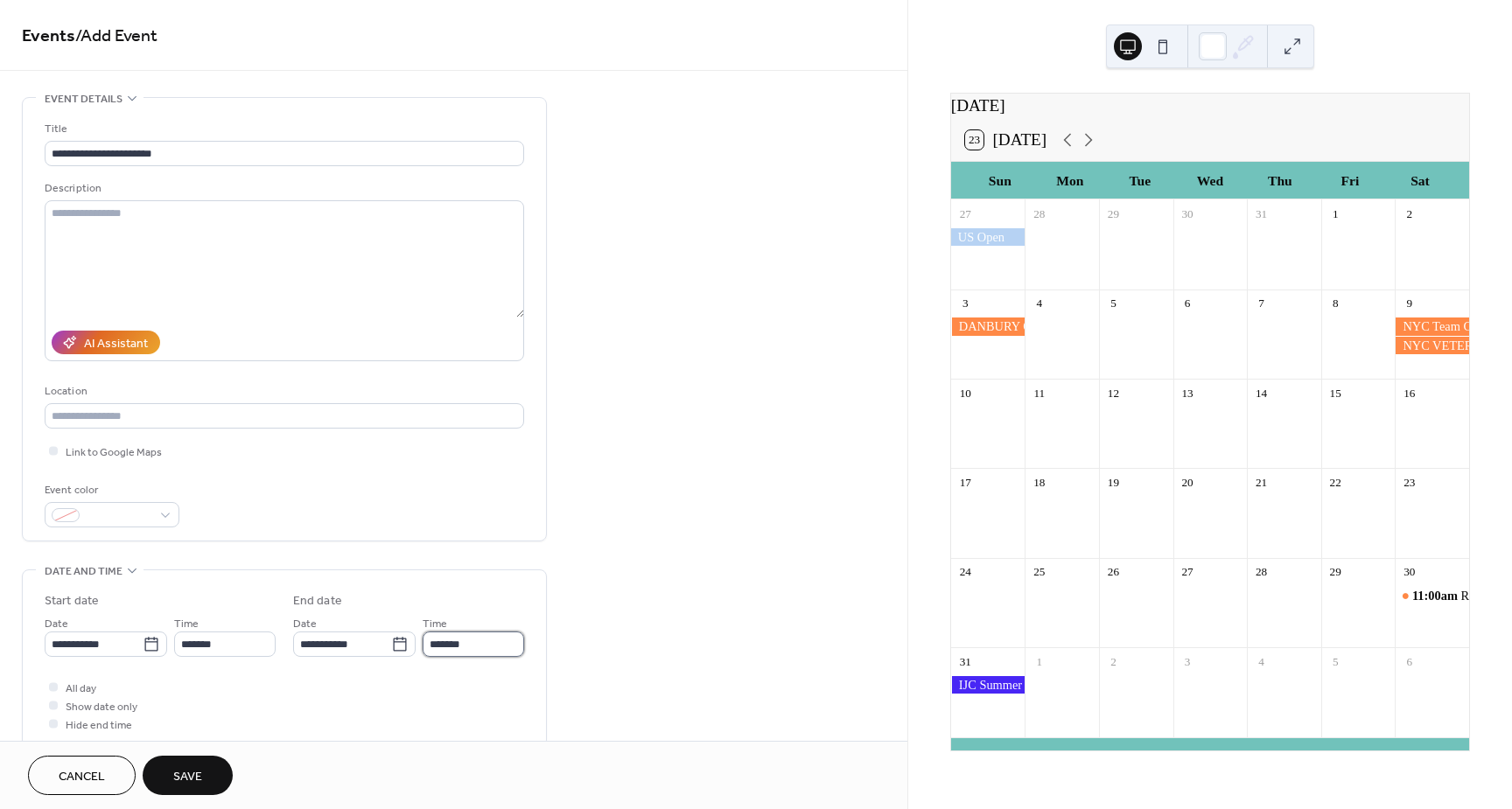 click on "*******" at bounding box center (473, 644) 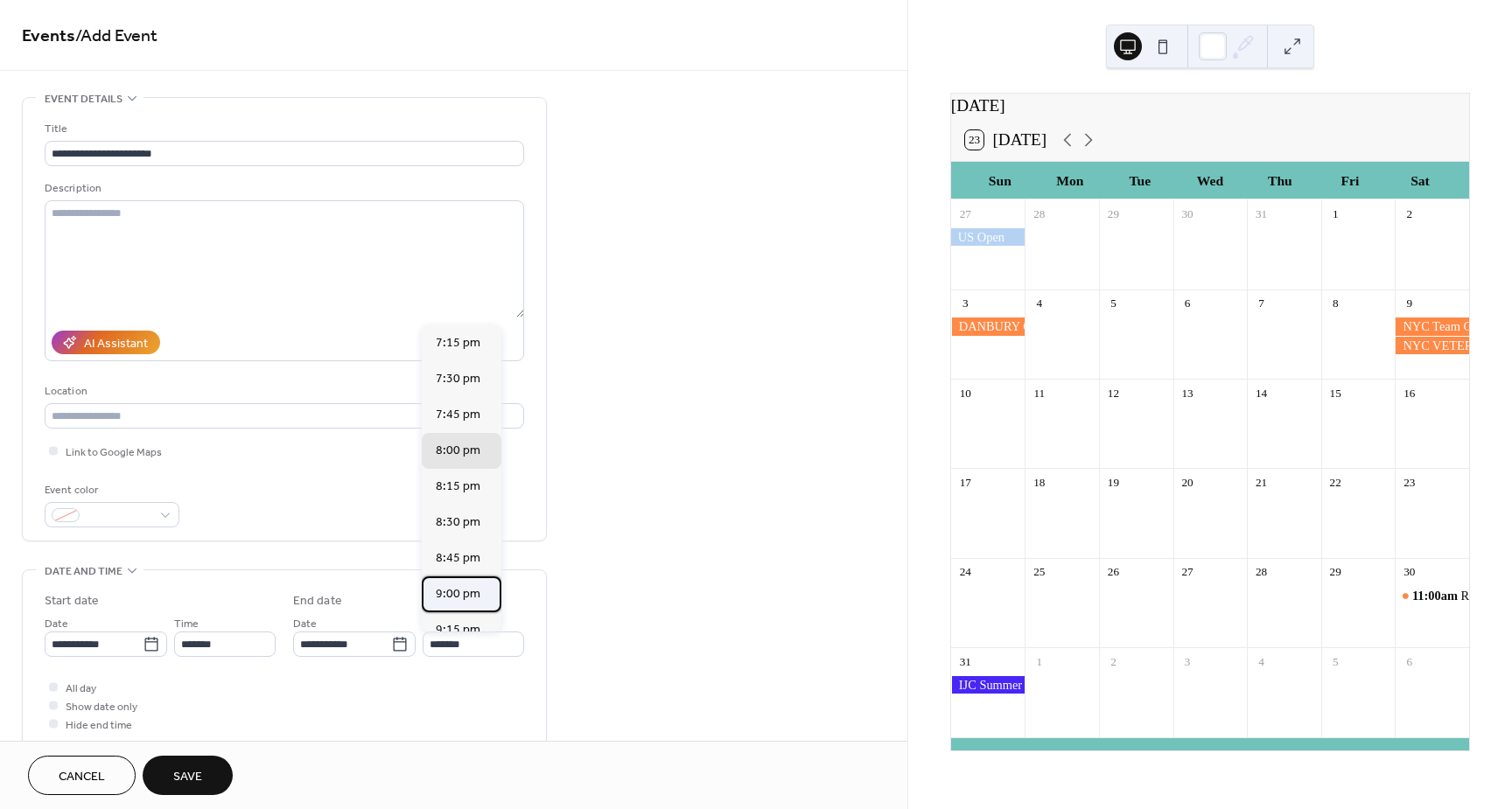 click on "9:00 pm" at bounding box center (458, 594) 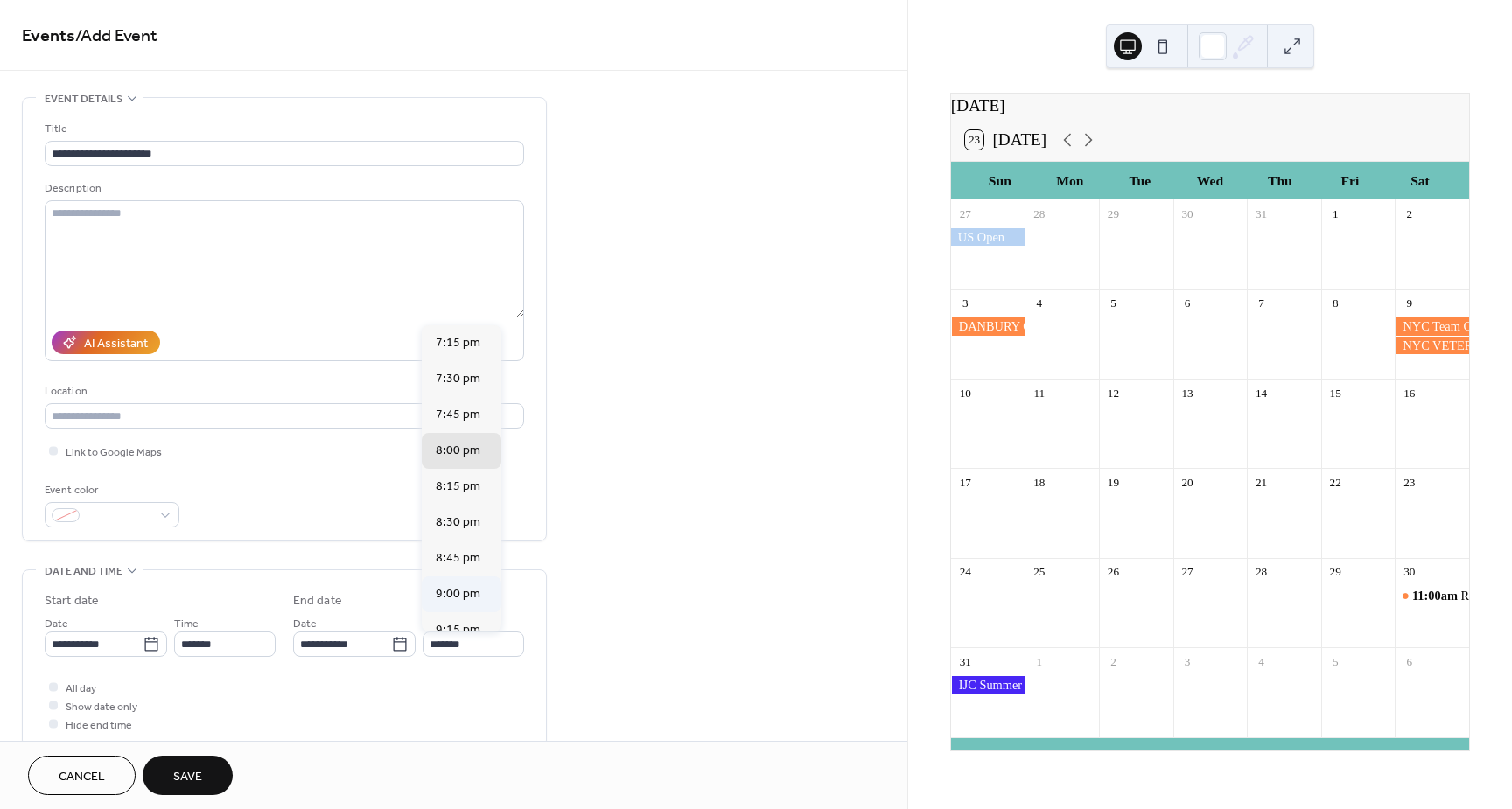 type on "*******" 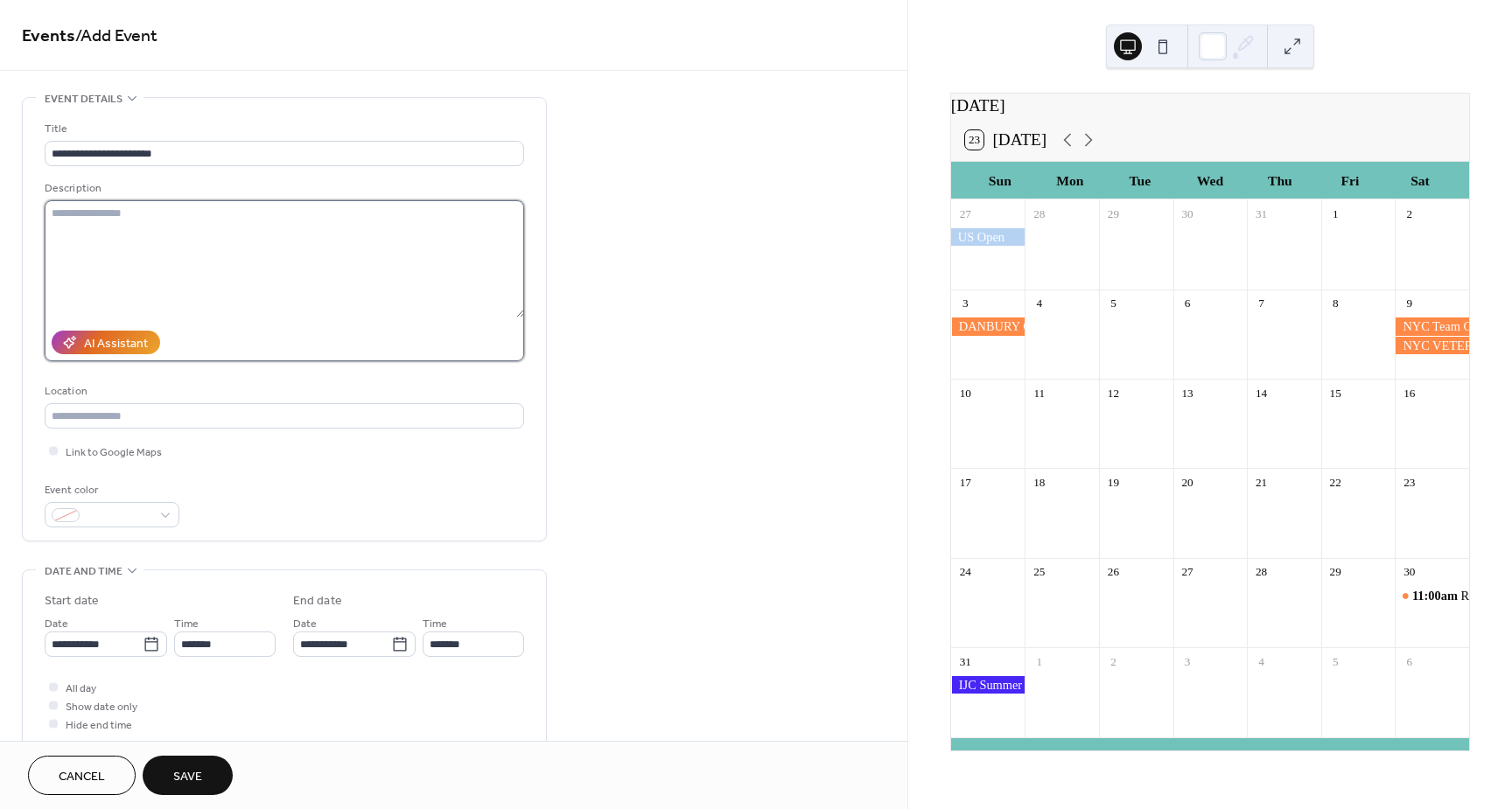 click at bounding box center (284, 259) 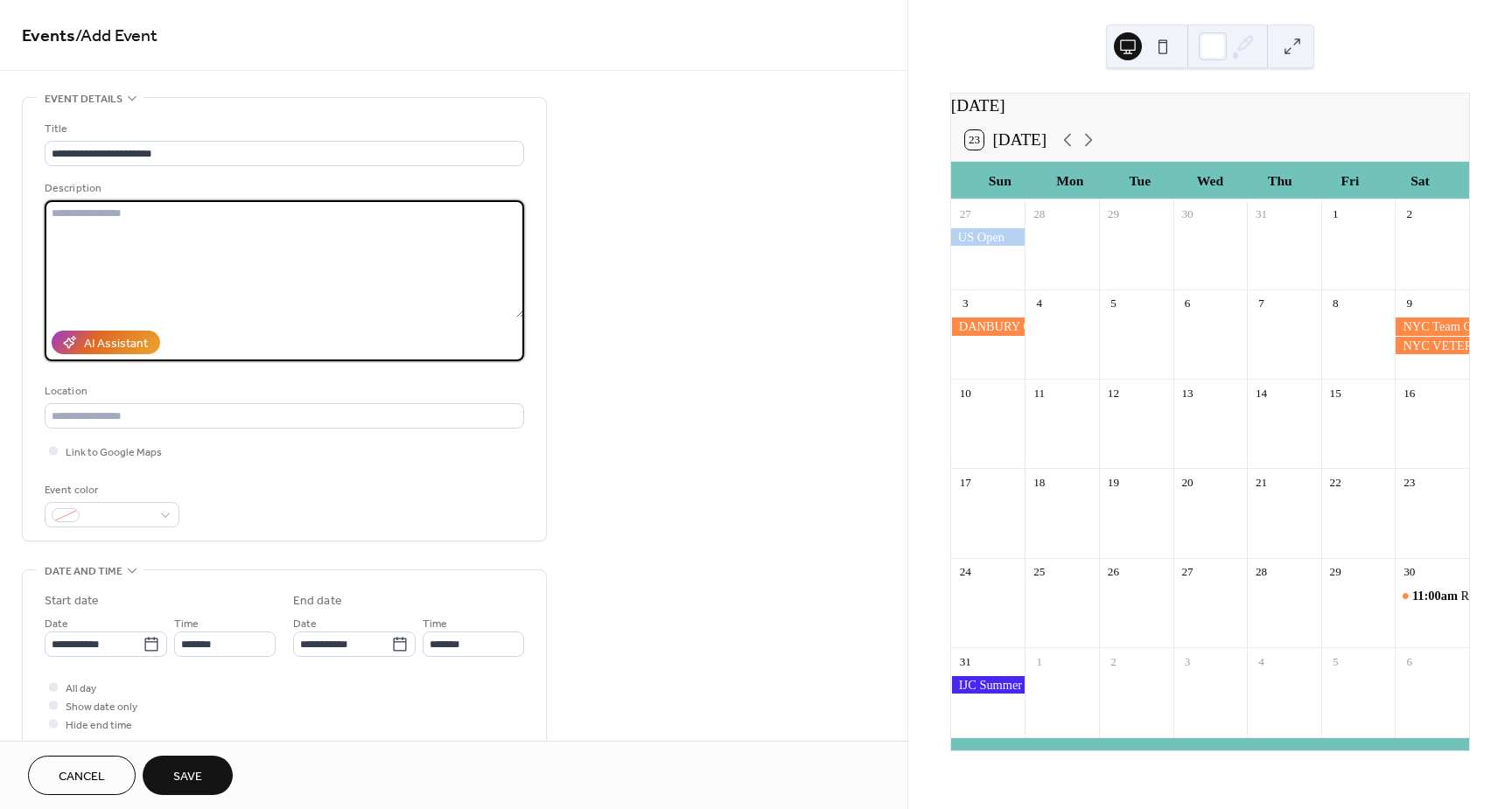 type on "*" 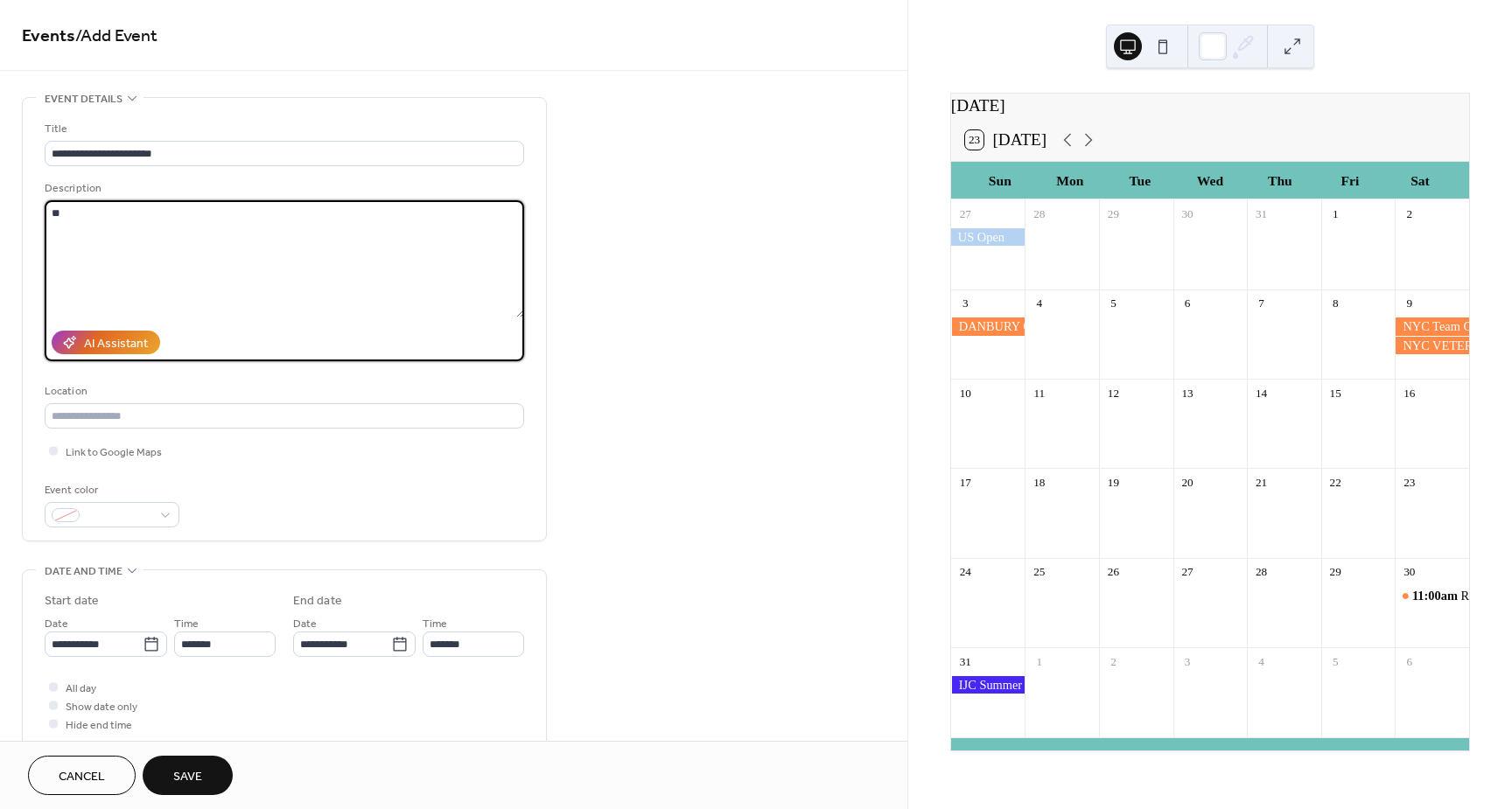 type on "*" 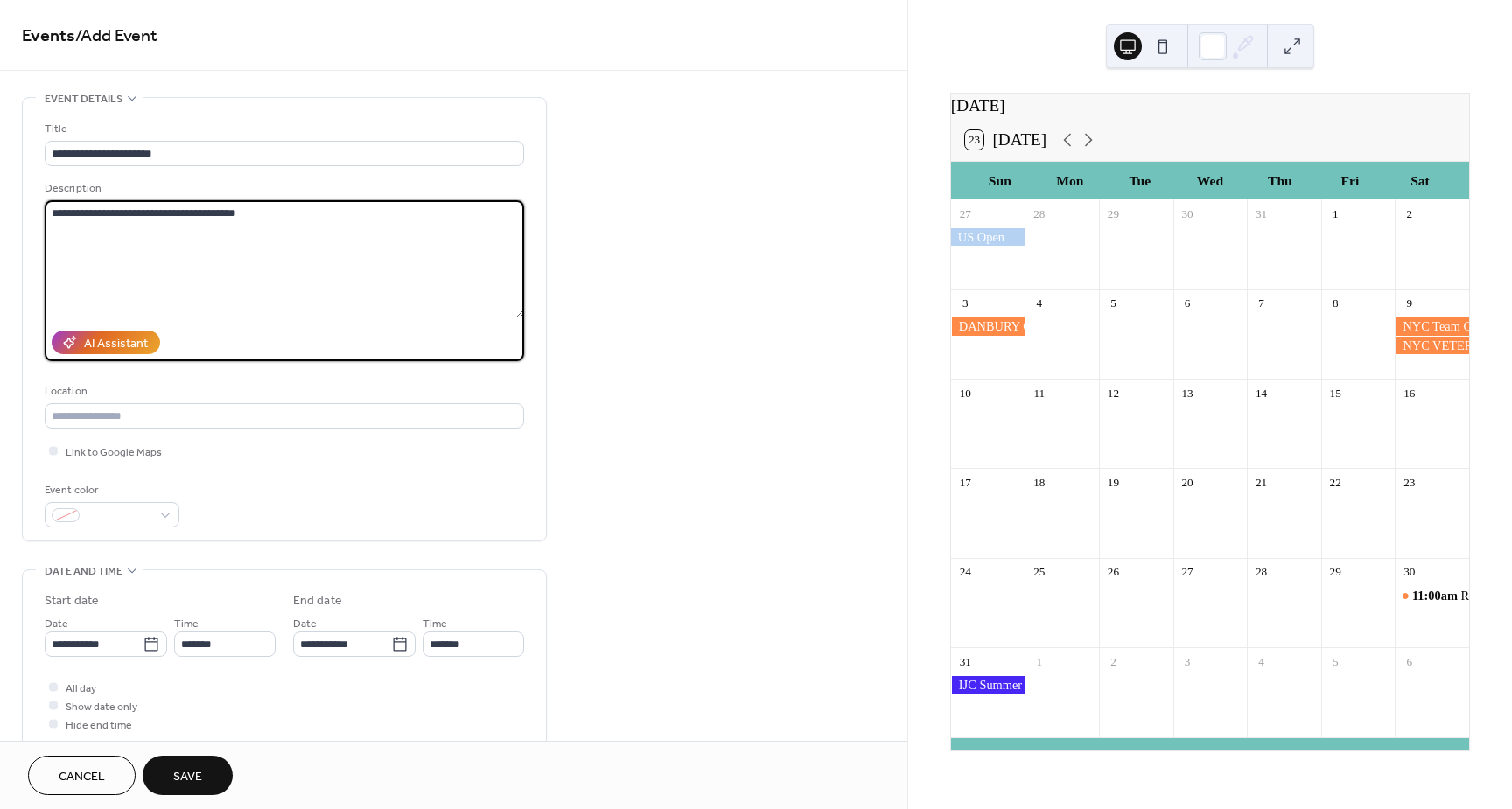 click on "**********" at bounding box center (284, 259) 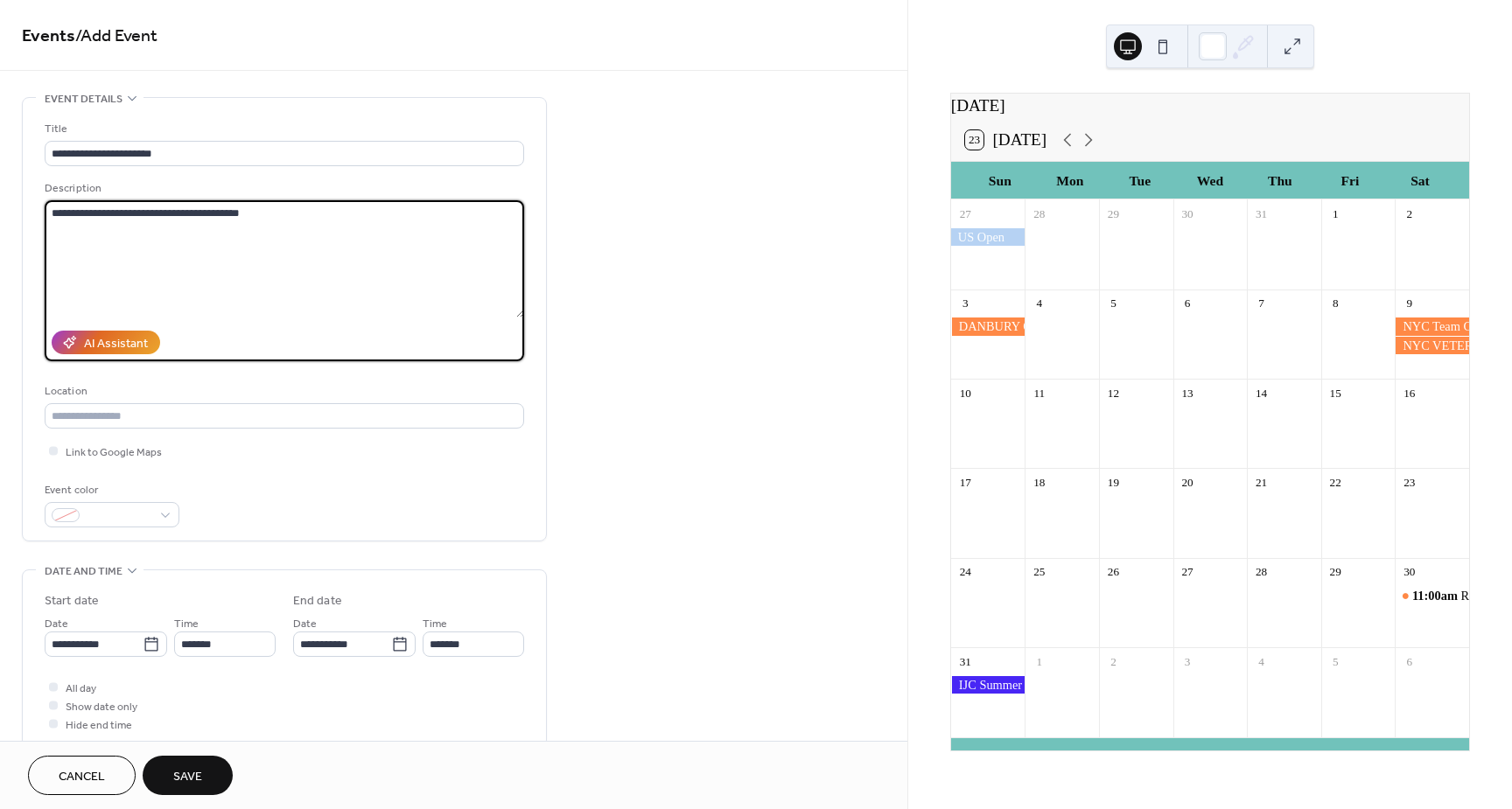 click on "**********" at bounding box center [284, 259] 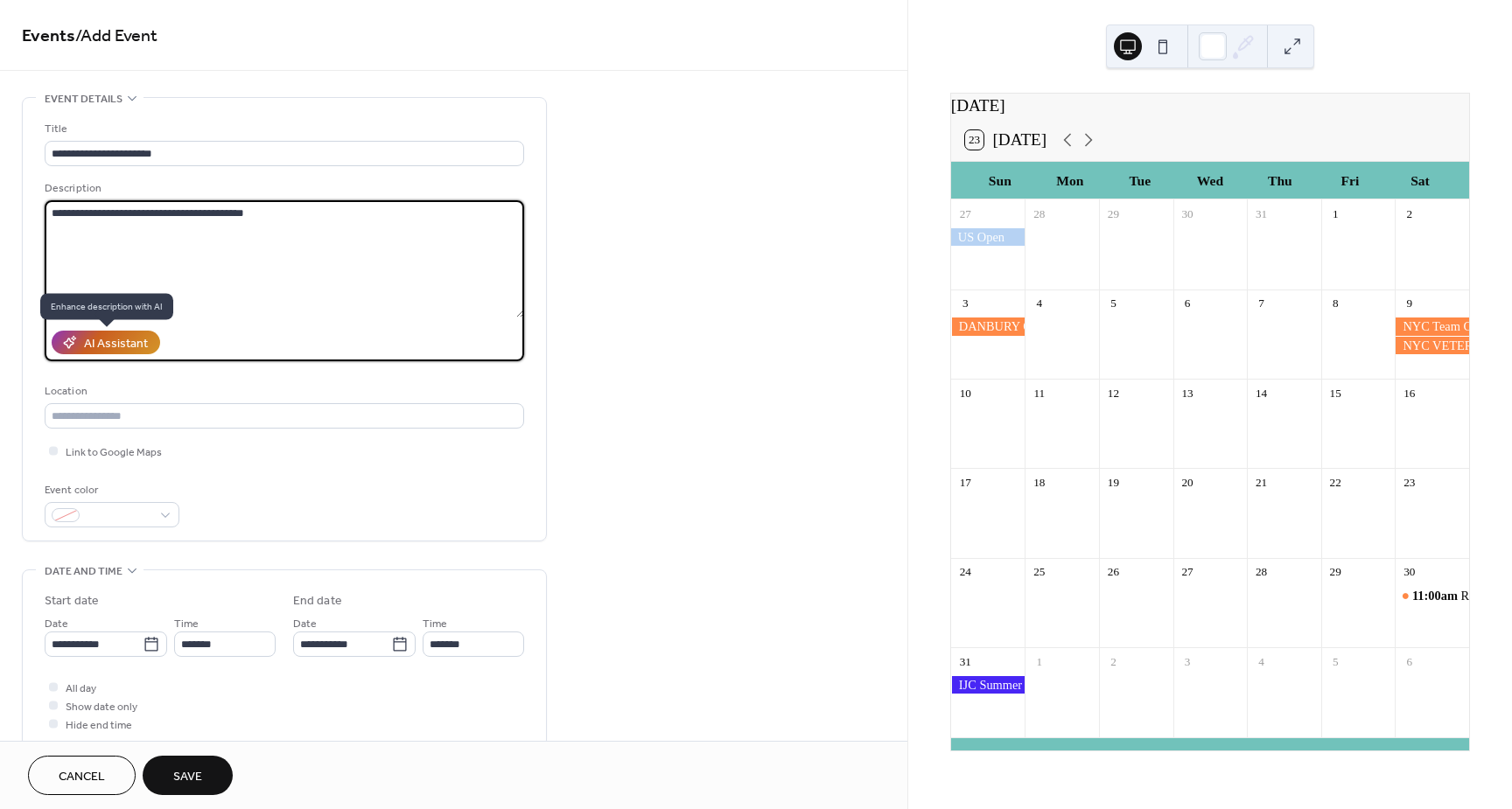 type on "**********" 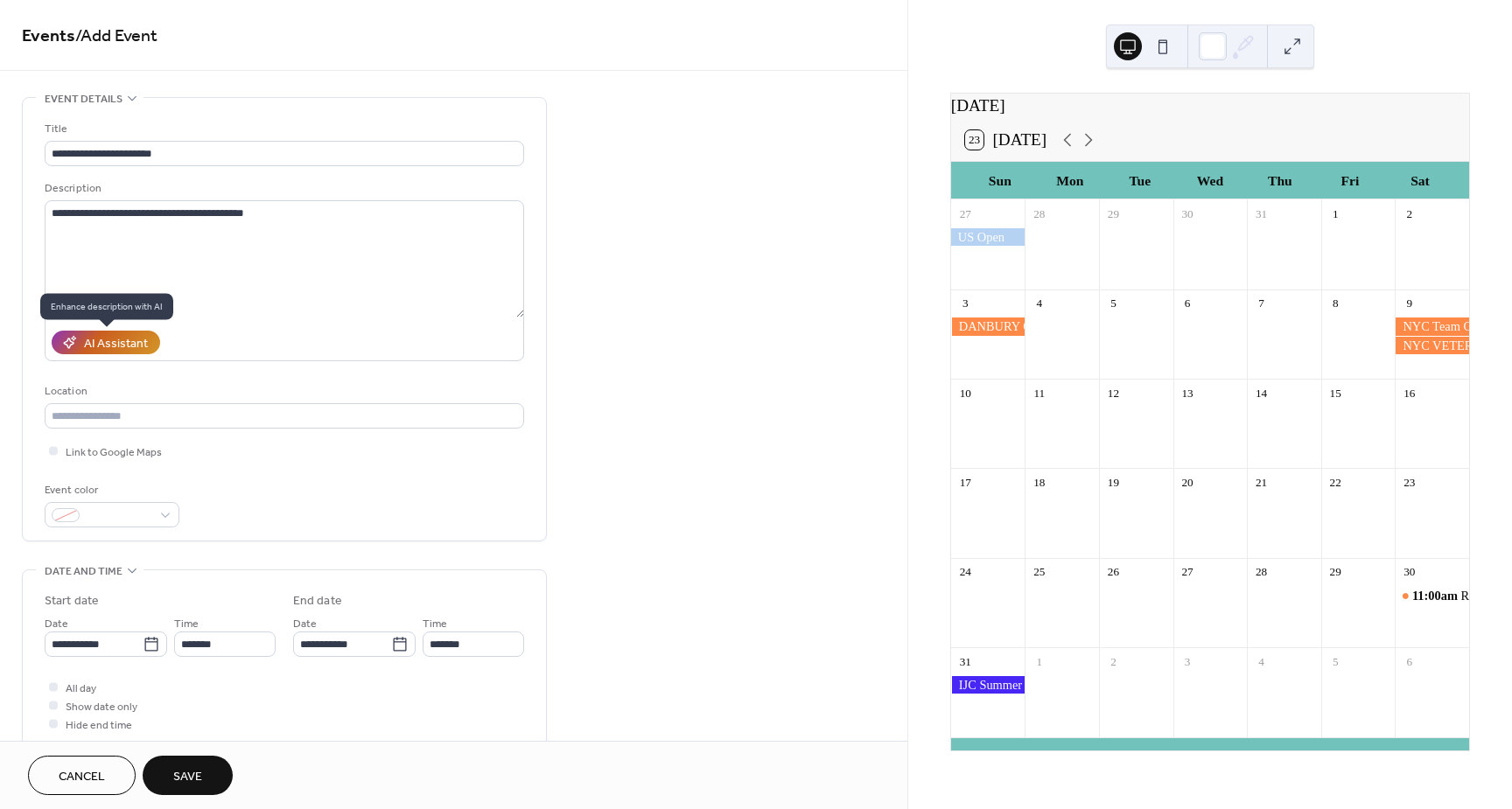 click on "AI Assistant" at bounding box center [116, 344] 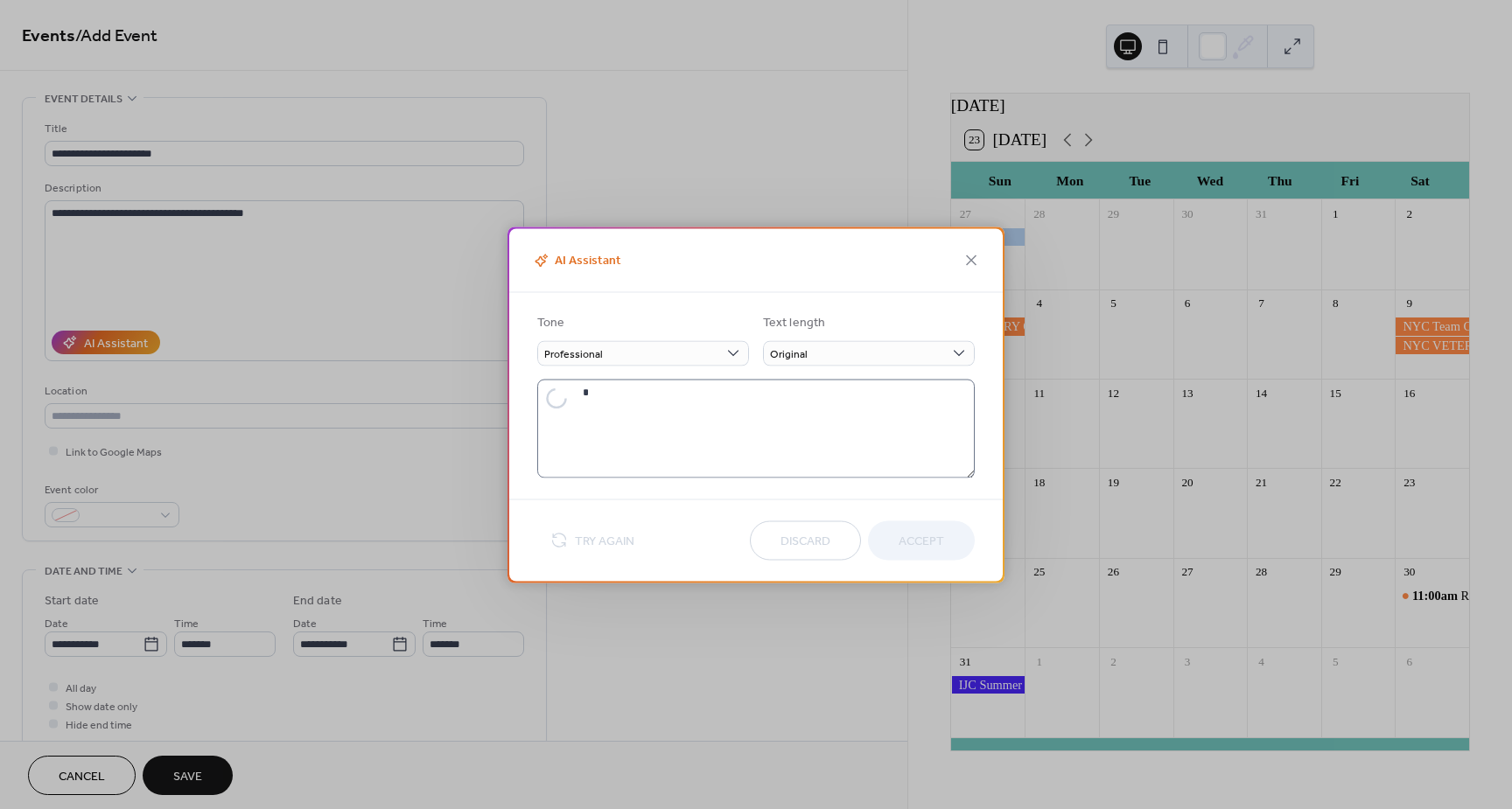 type on "**********" 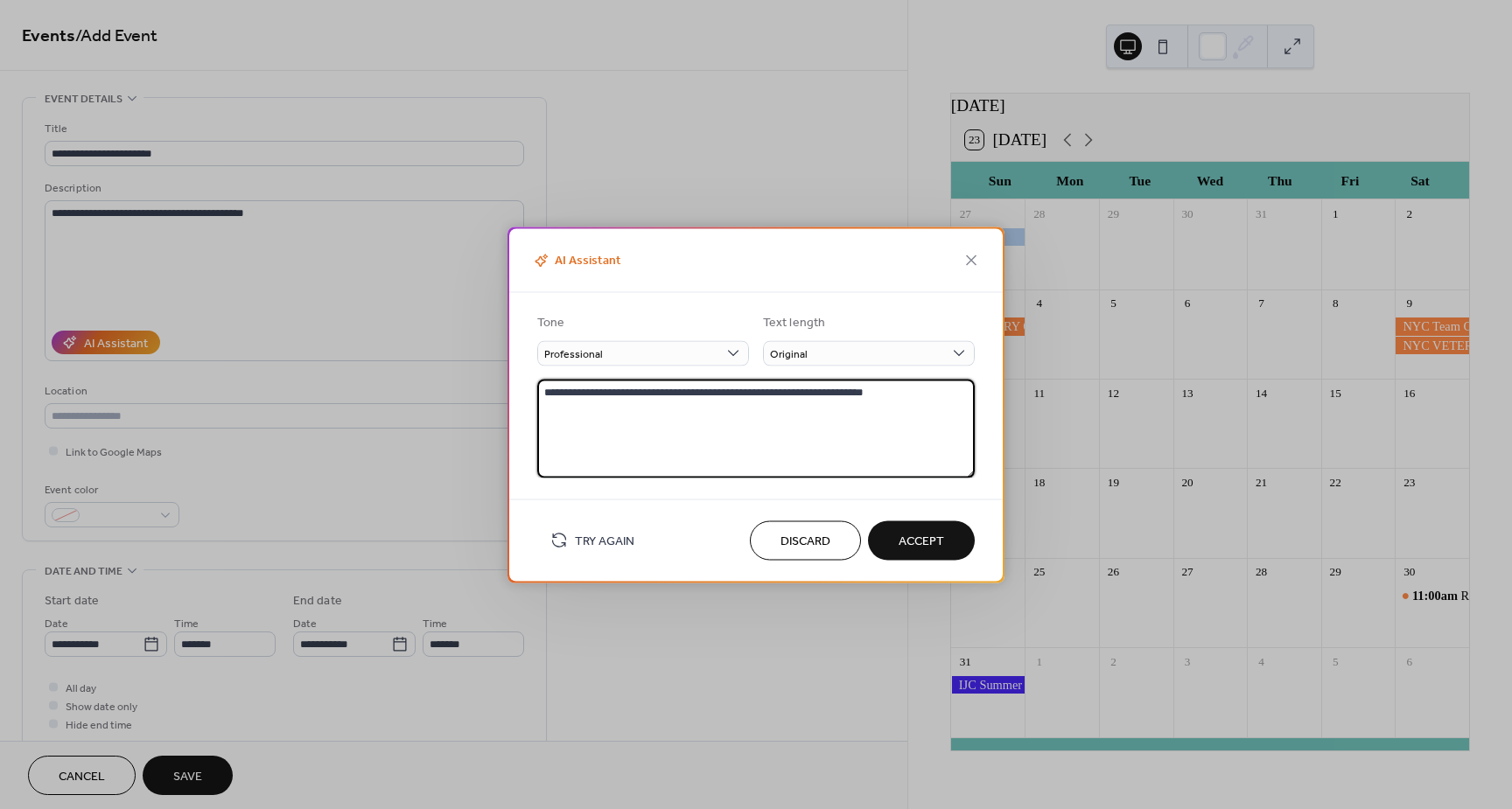 click on "**********" at bounding box center [756, 428] 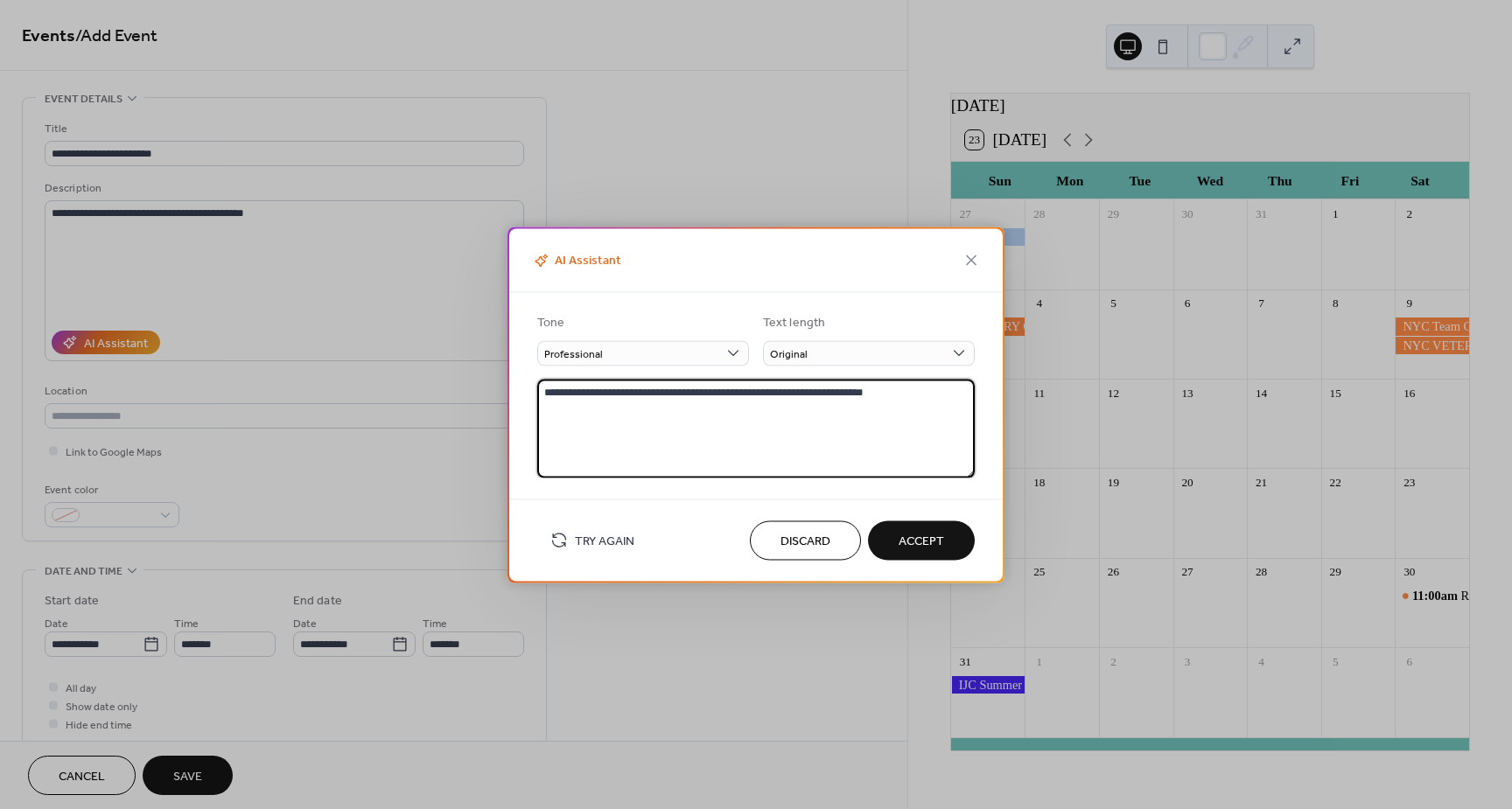 drag, startPoint x: 938, startPoint y: 390, endPoint x: 494, endPoint y: 399, distance: 444.0912 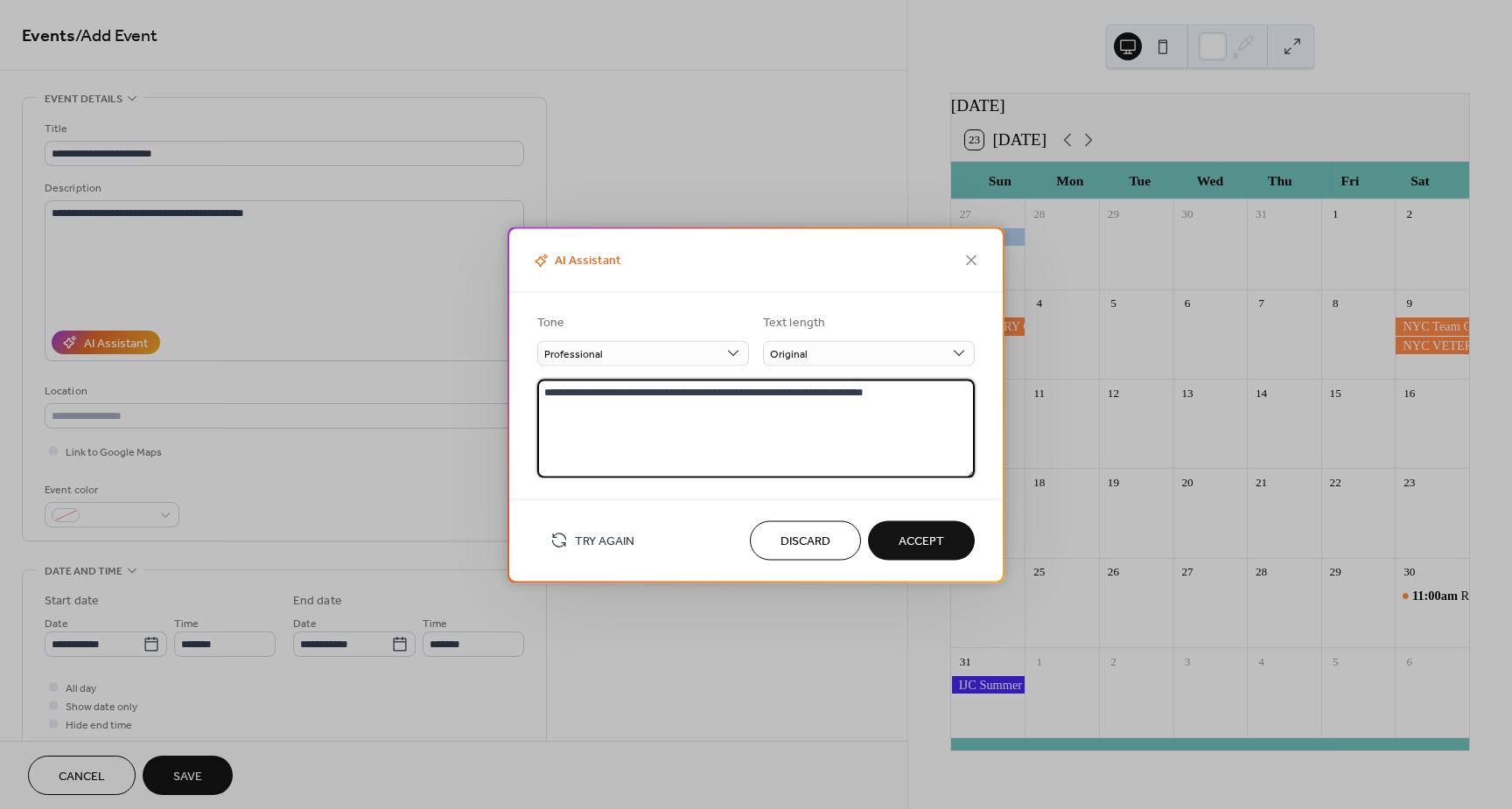 click on "**********" at bounding box center (756, 404) 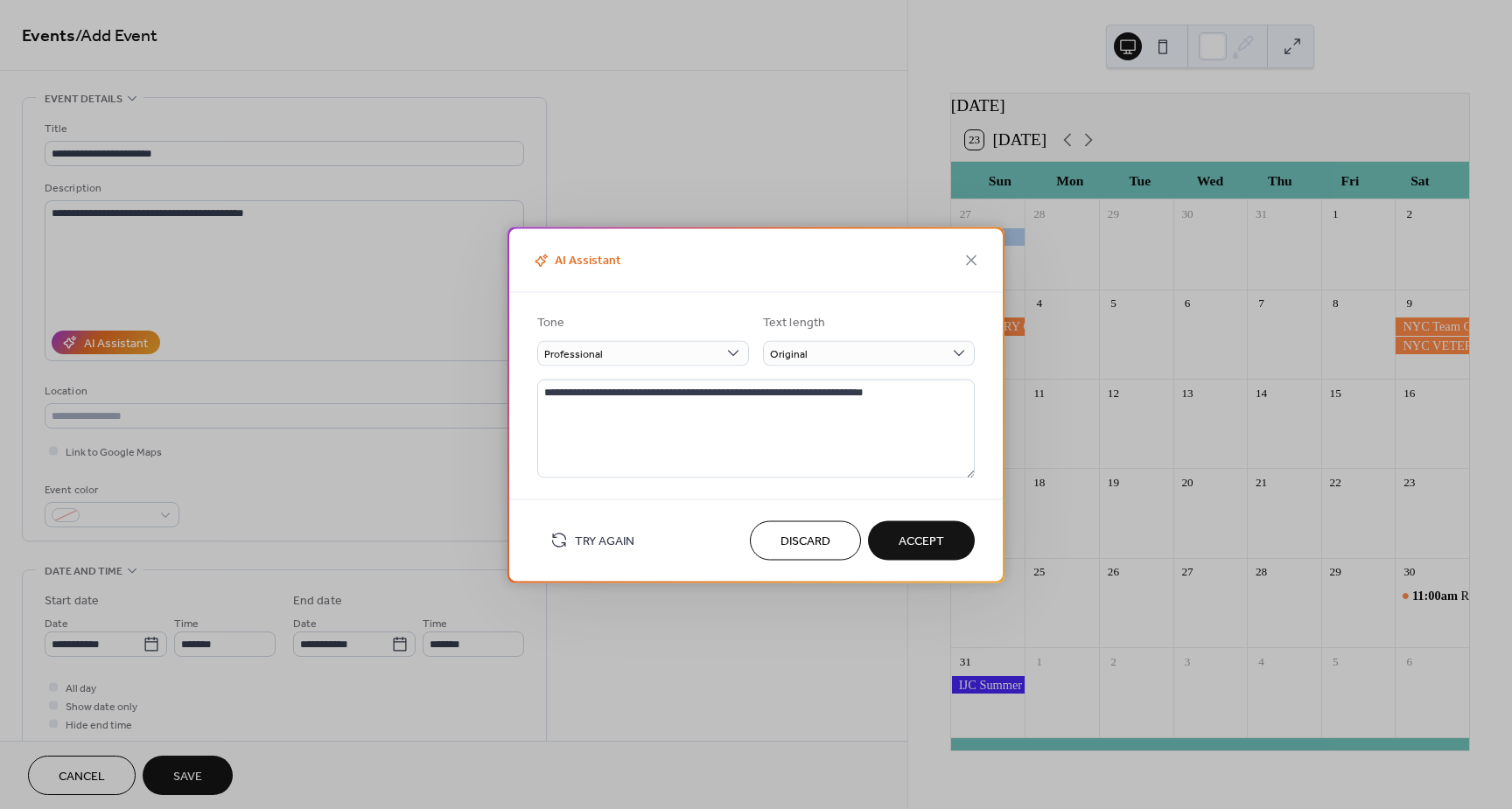 click on "Accept" at bounding box center [921, 541] 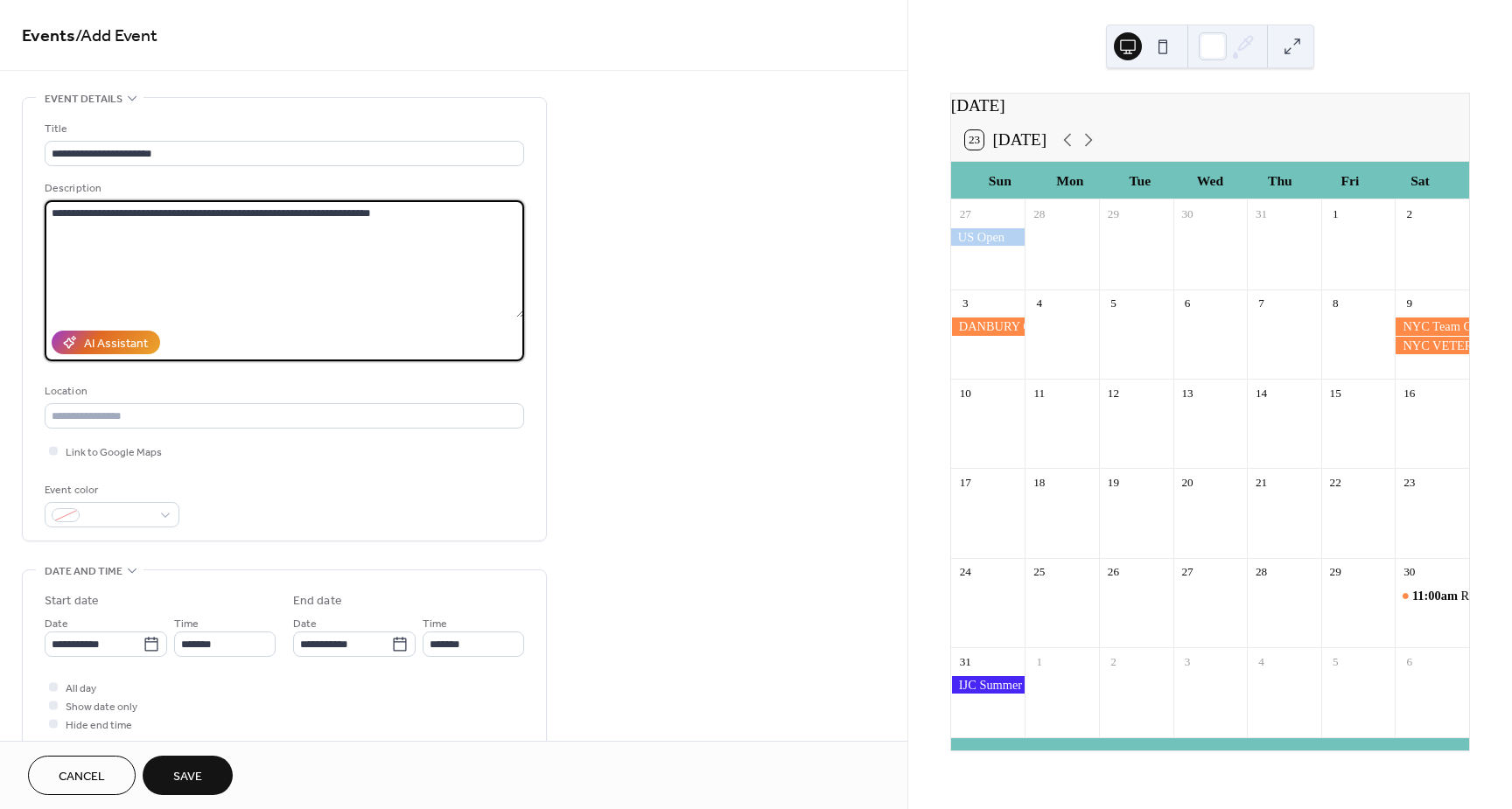 click on "**********" at bounding box center [284, 259] 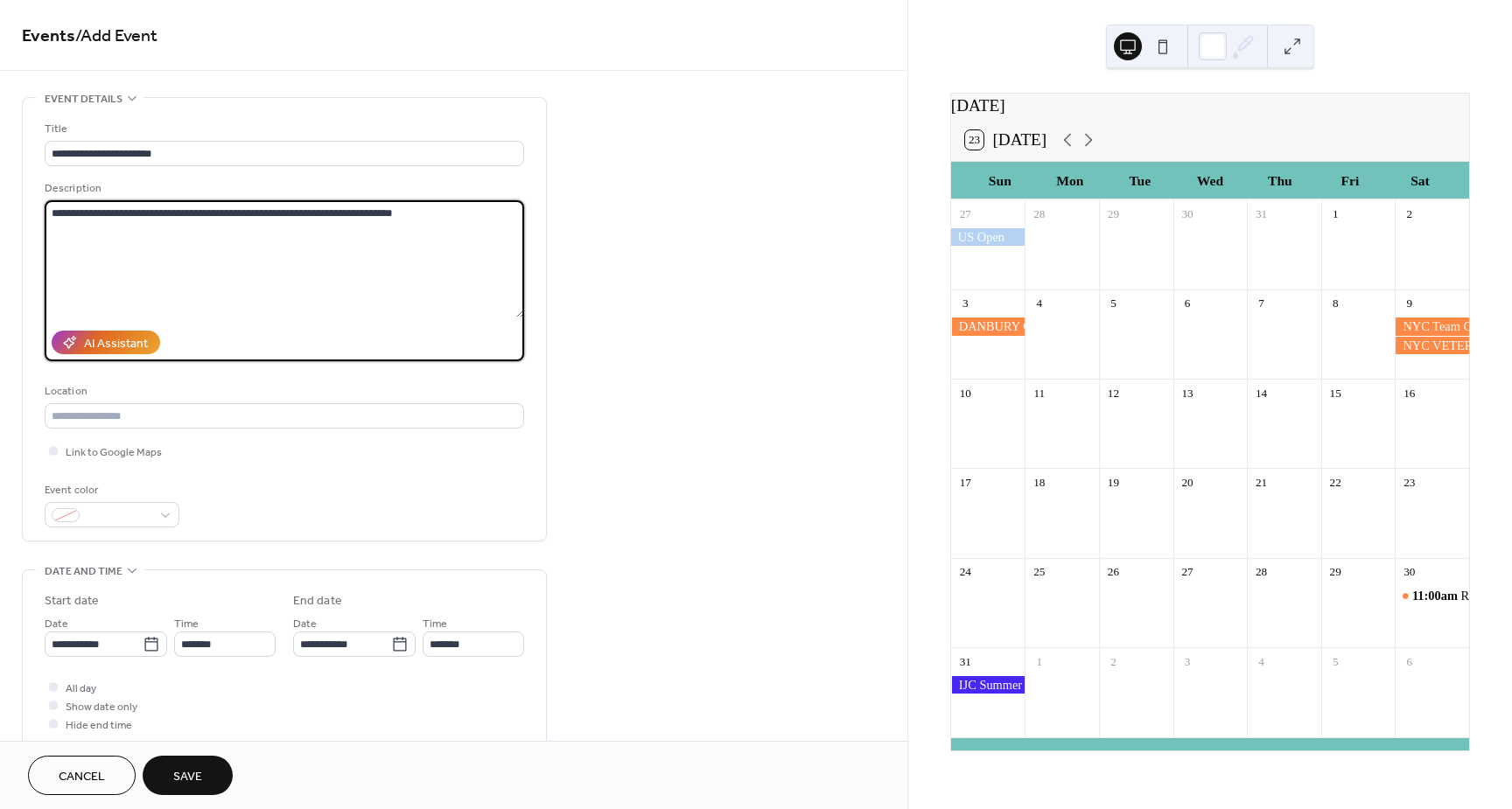 click on "**********" at bounding box center [284, 259] 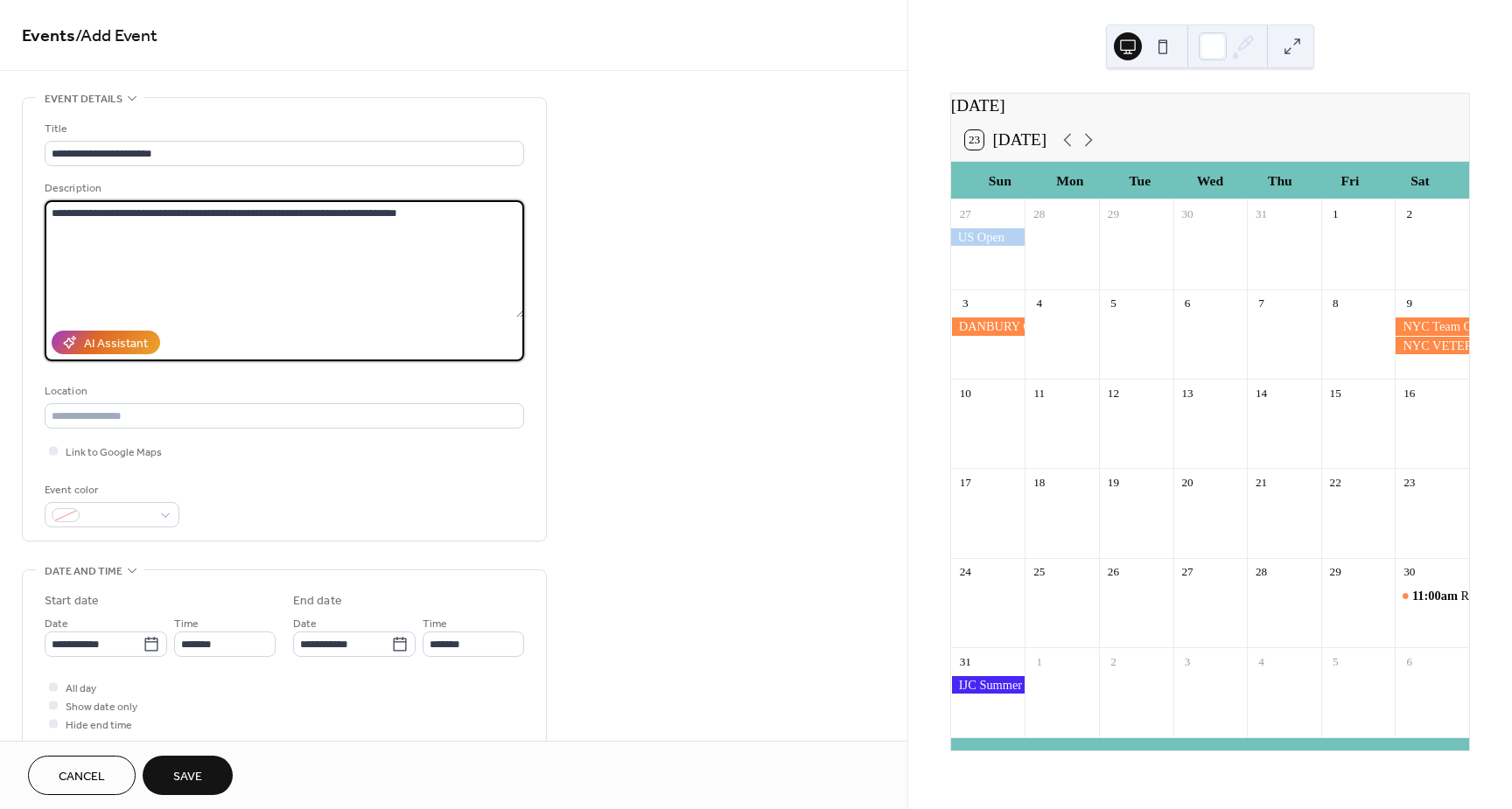 drag, startPoint x: 472, startPoint y: 220, endPoint x: -6, endPoint y: 211, distance: 478.08472 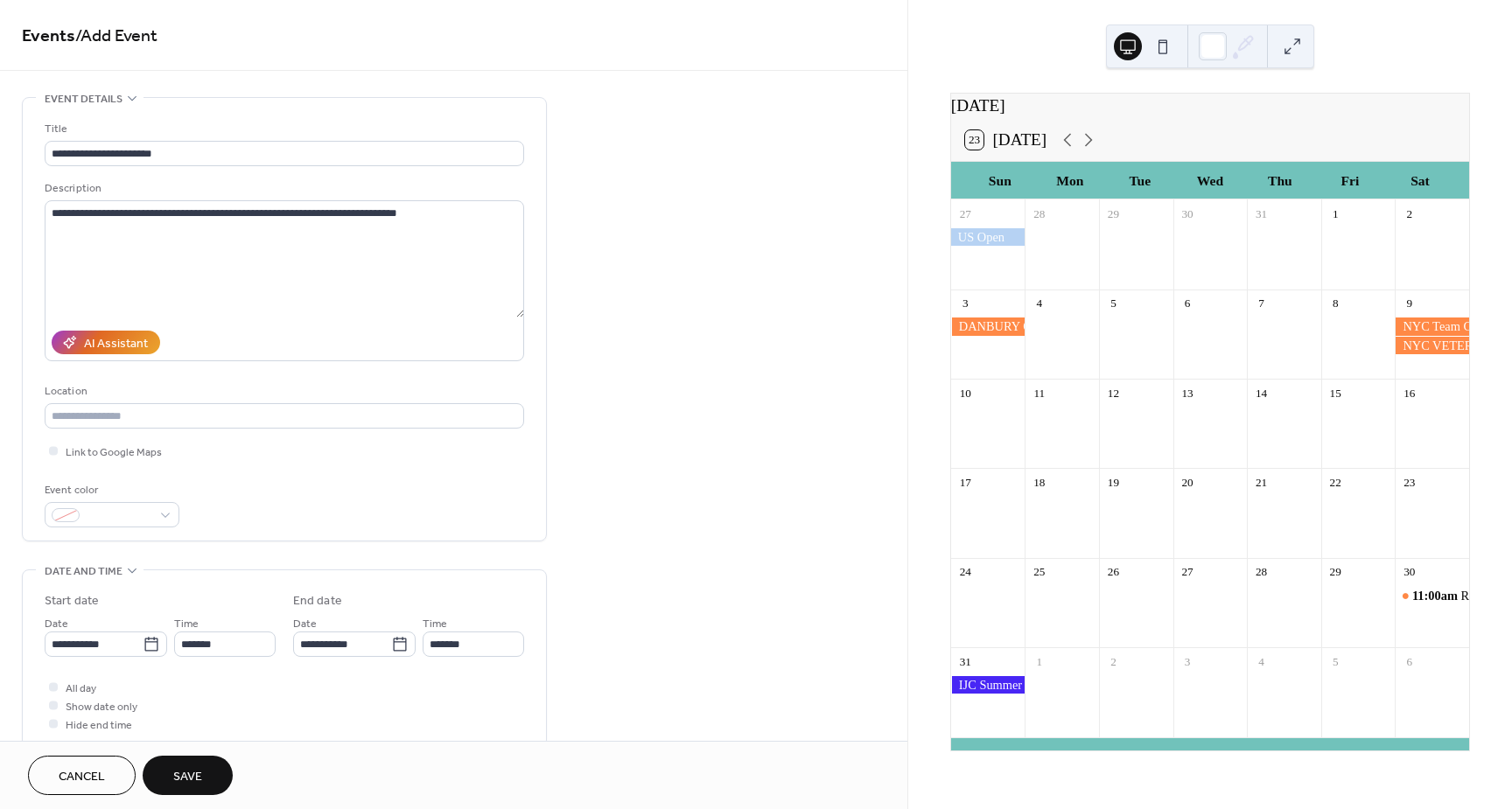 click on "**********" at bounding box center (284, 324) 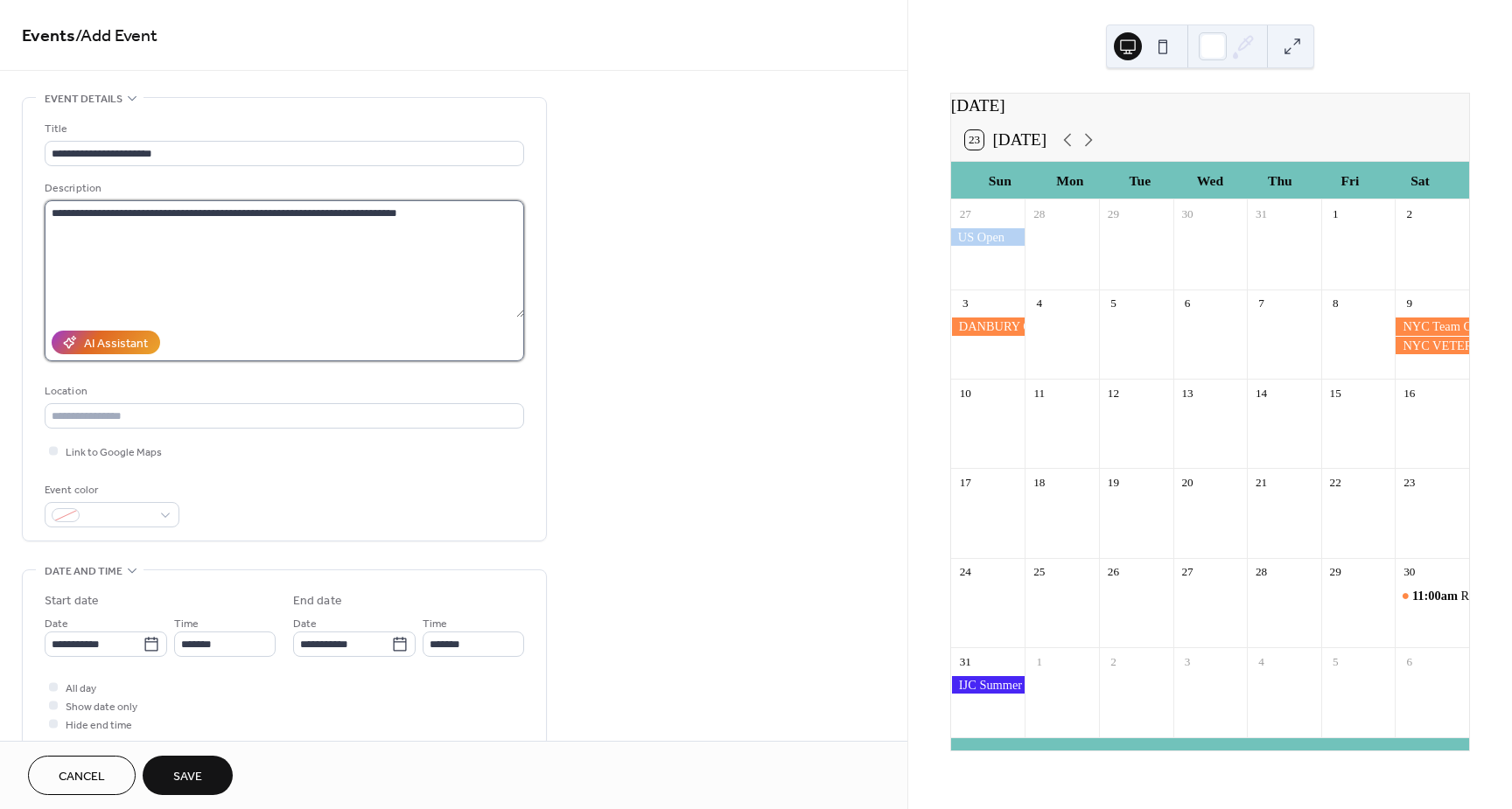 click on "**********" at bounding box center (284, 259) 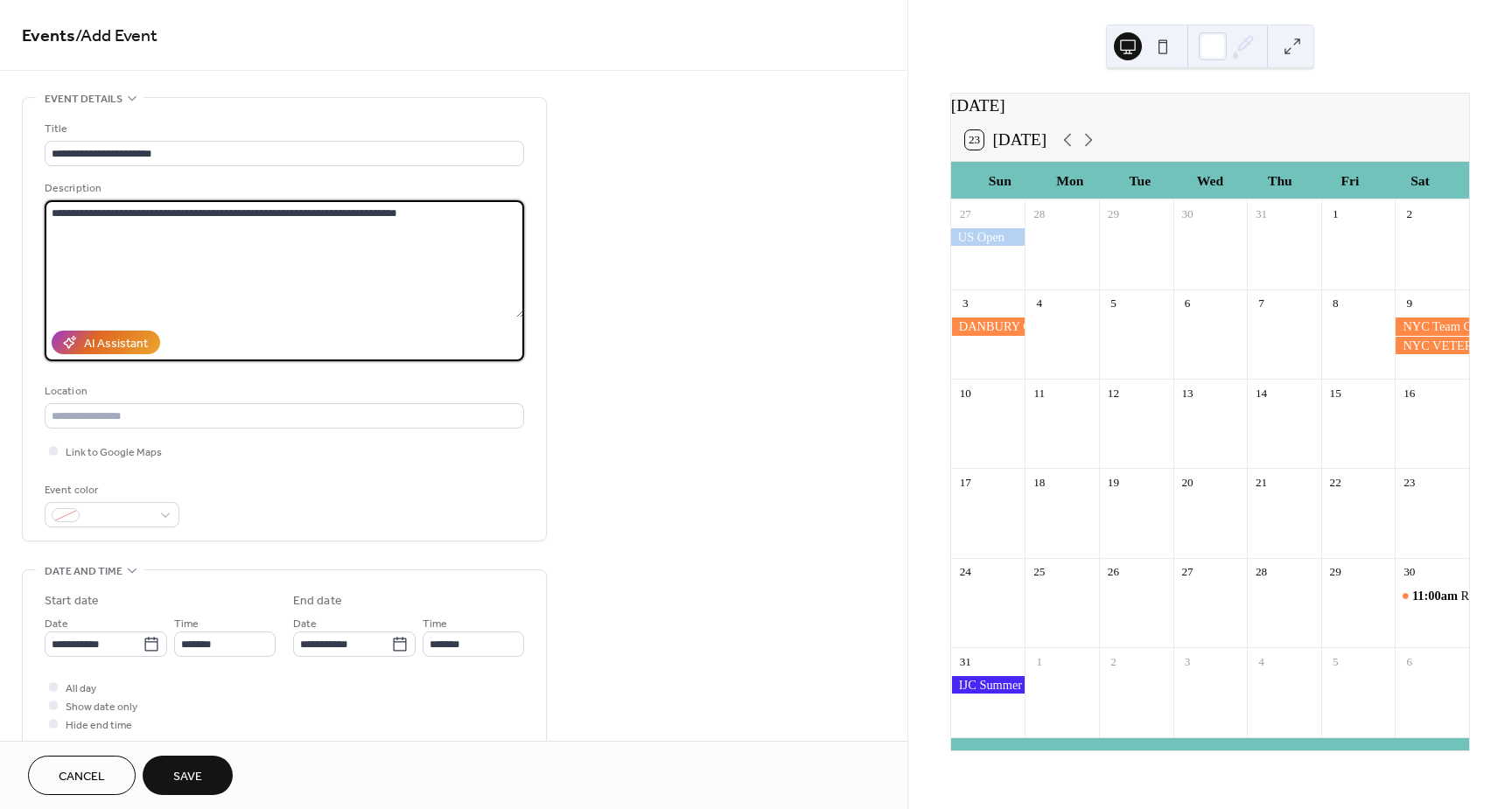 click on "**********" at bounding box center (284, 259) 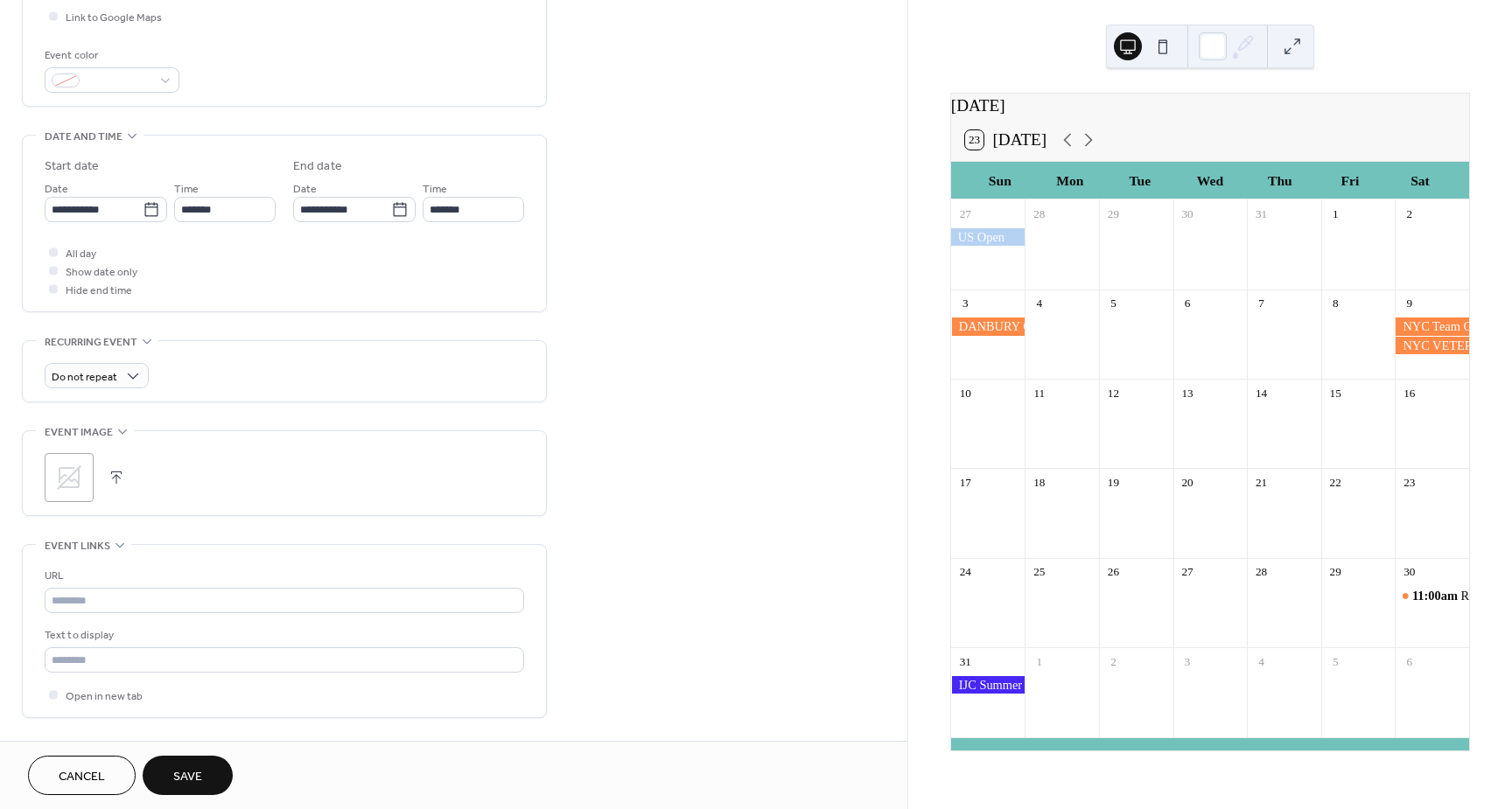 scroll, scrollTop: 428, scrollLeft: 0, axis: vertical 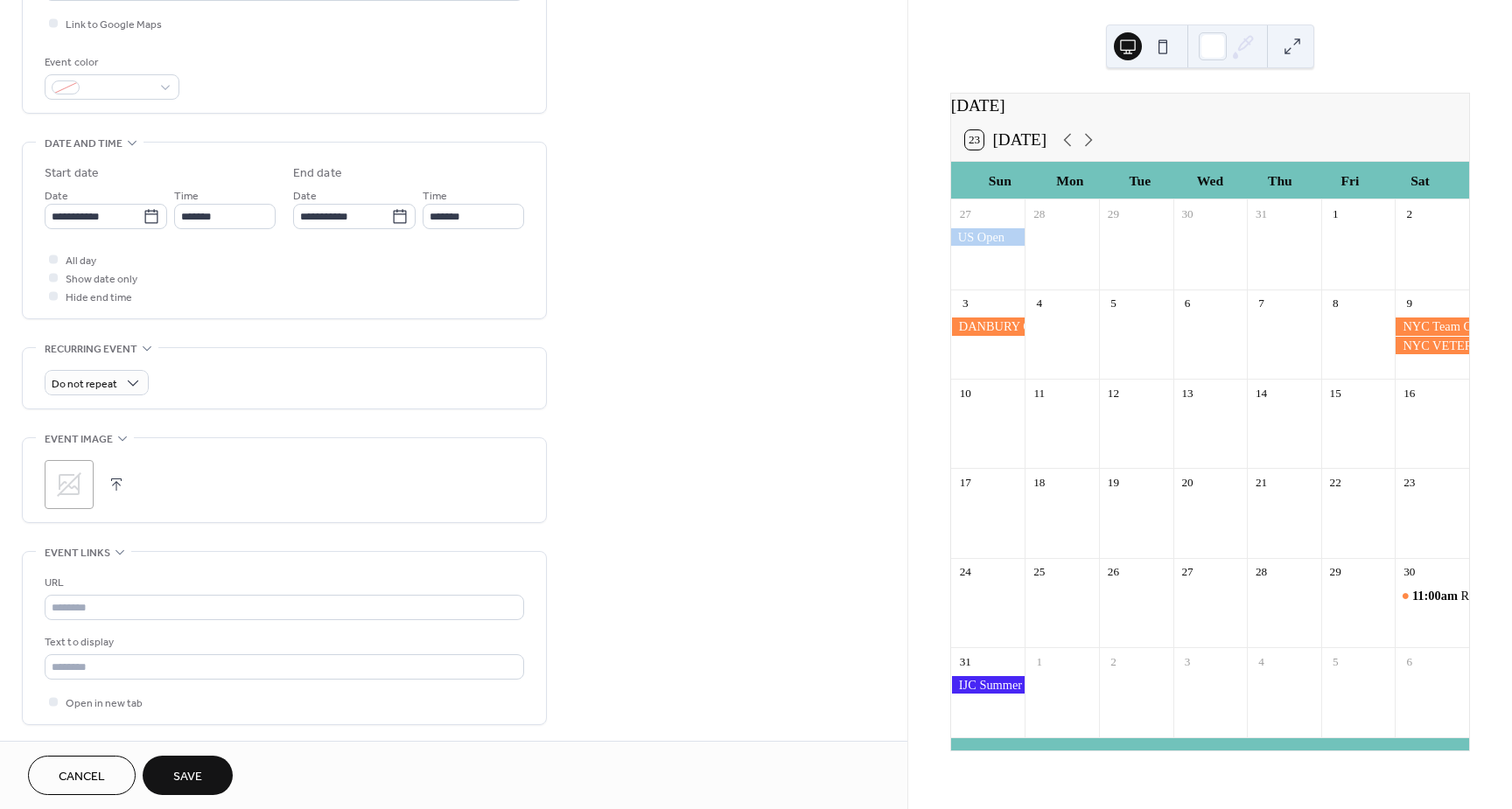 click on ";" at bounding box center (69, 485) 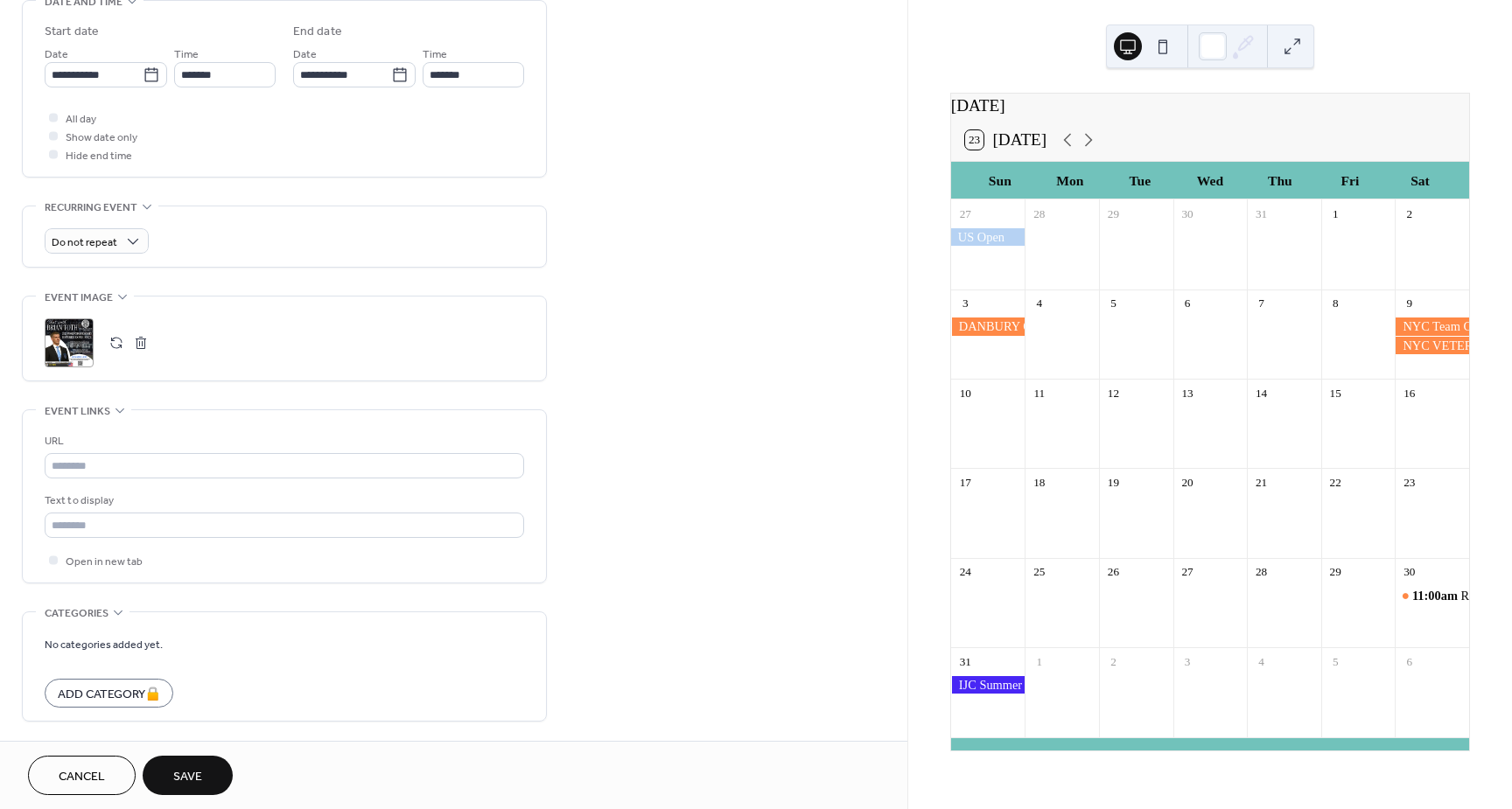 scroll, scrollTop: 603, scrollLeft: 0, axis: vertical 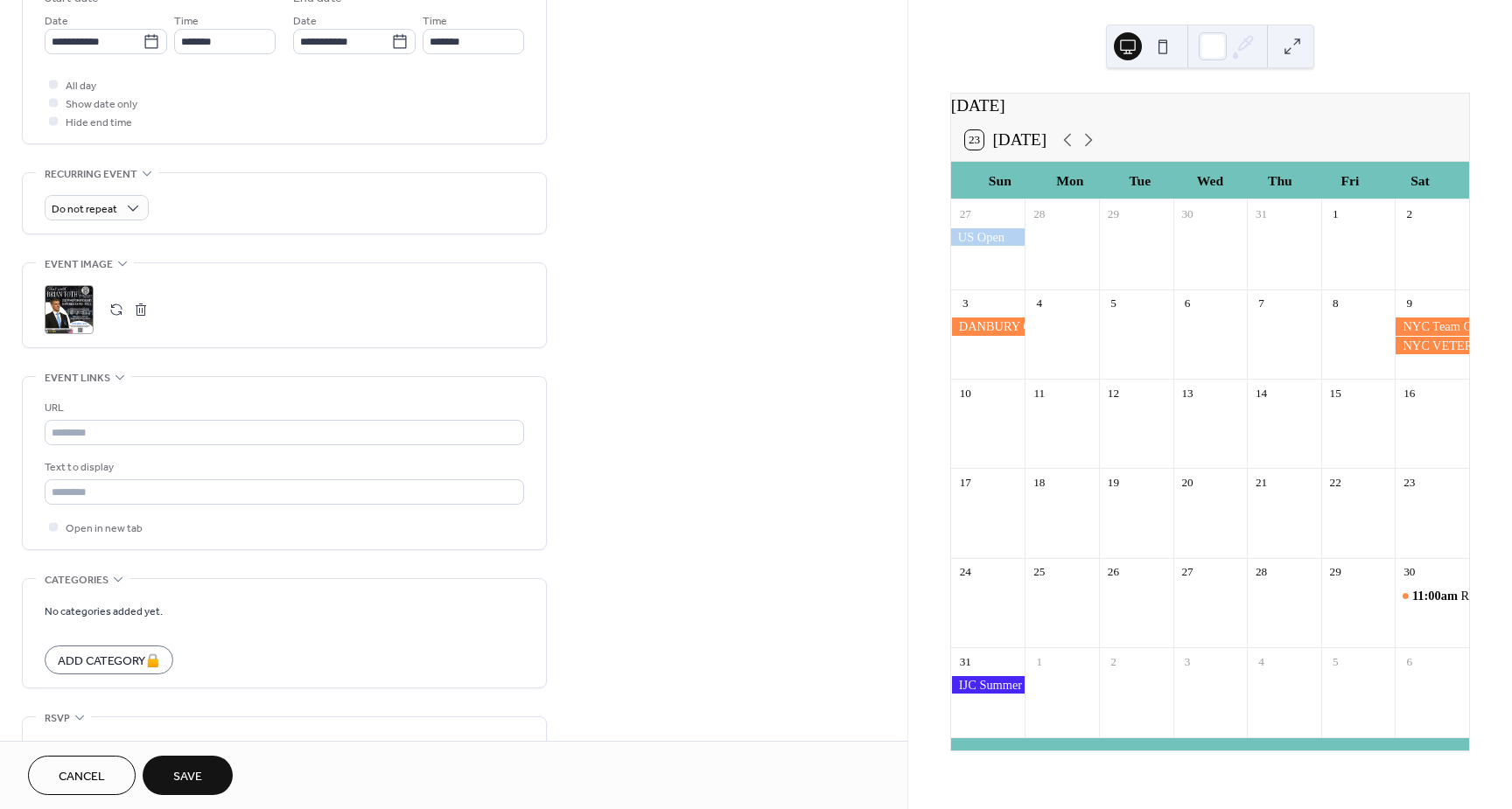 click on "Cancel Save" at bounding box center [453, 775] 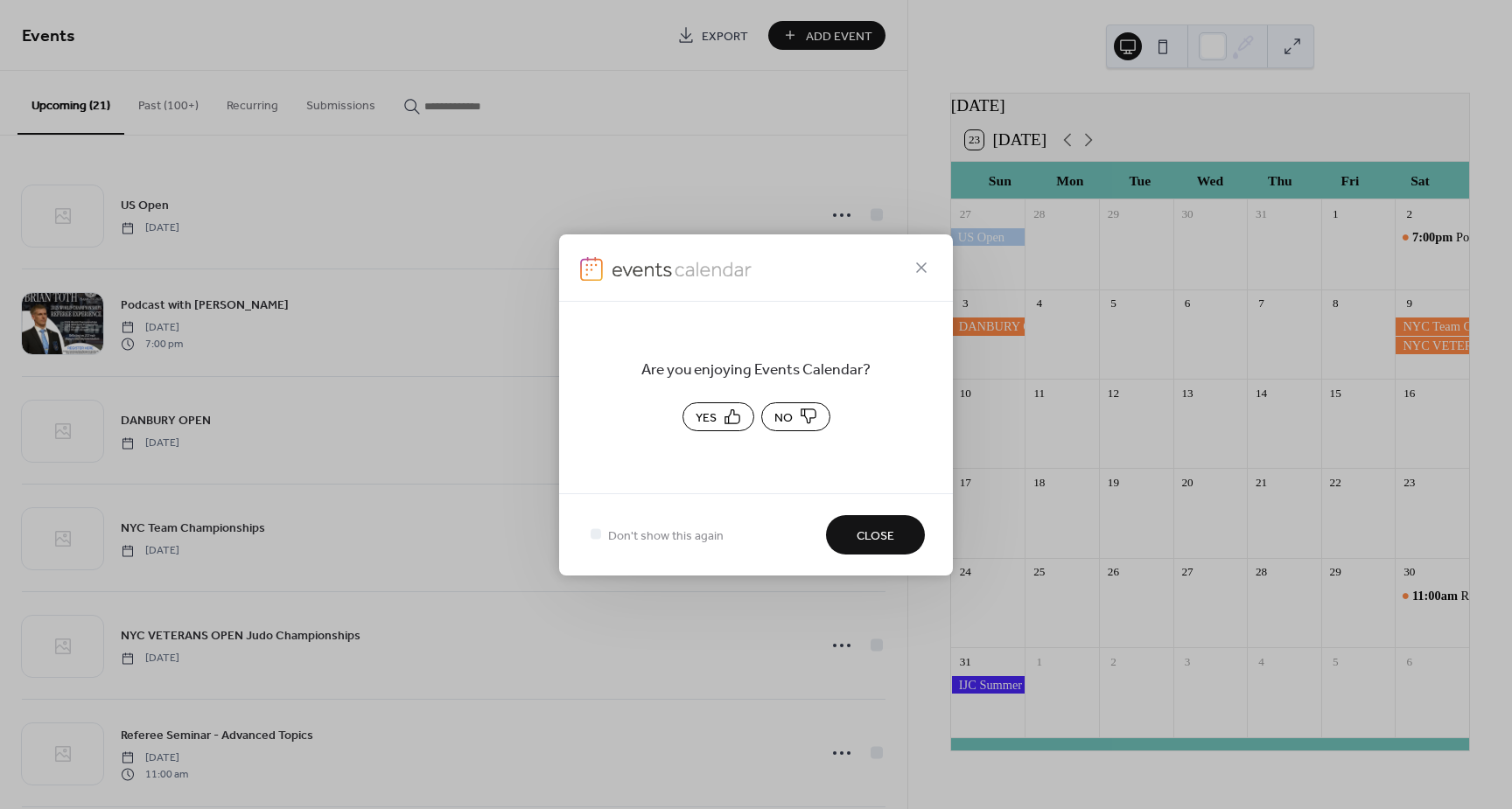 click on "Yes" at bounding box center (718, 416) 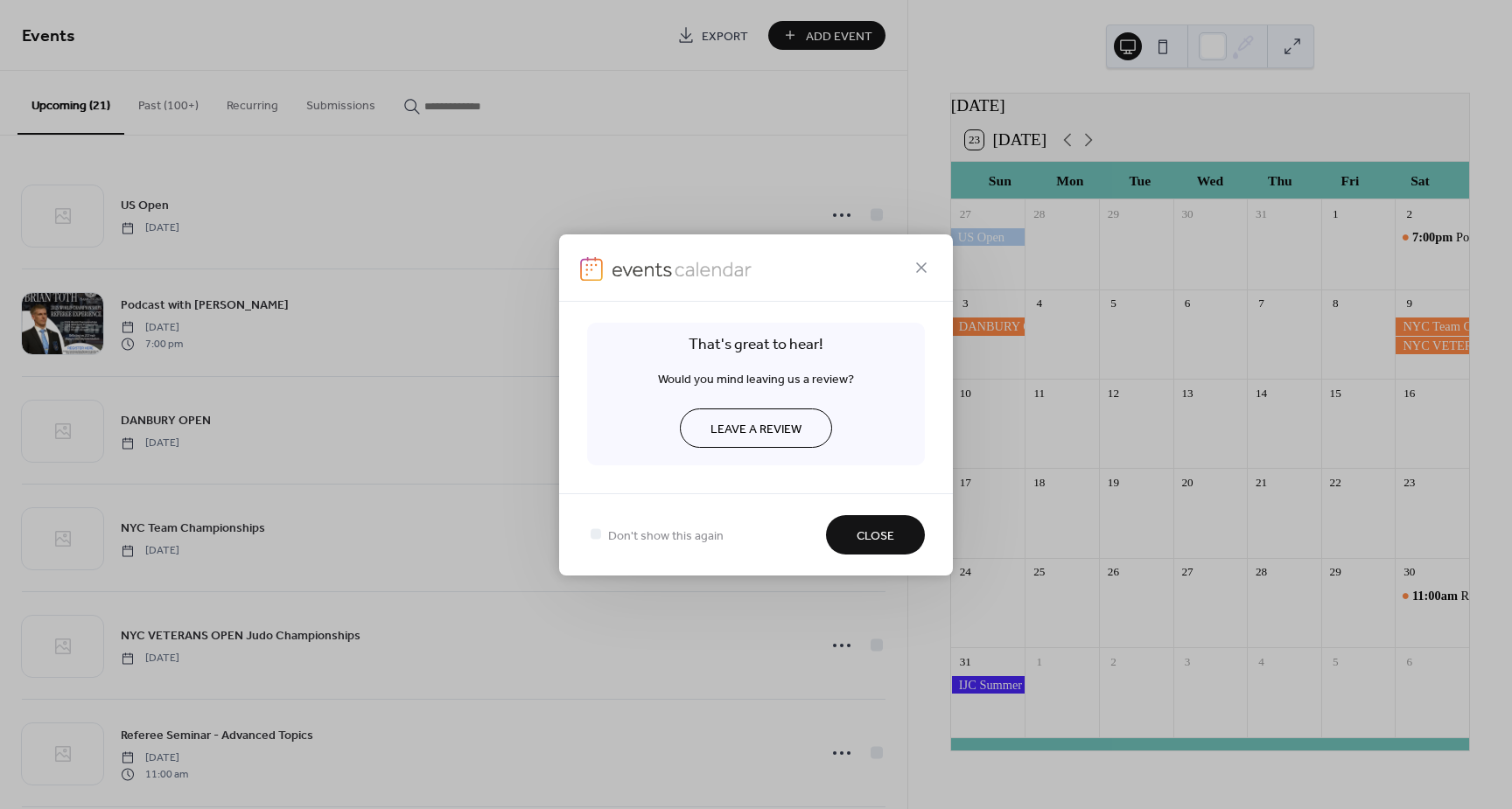 click on "Close" at bounding box center (875, 535) 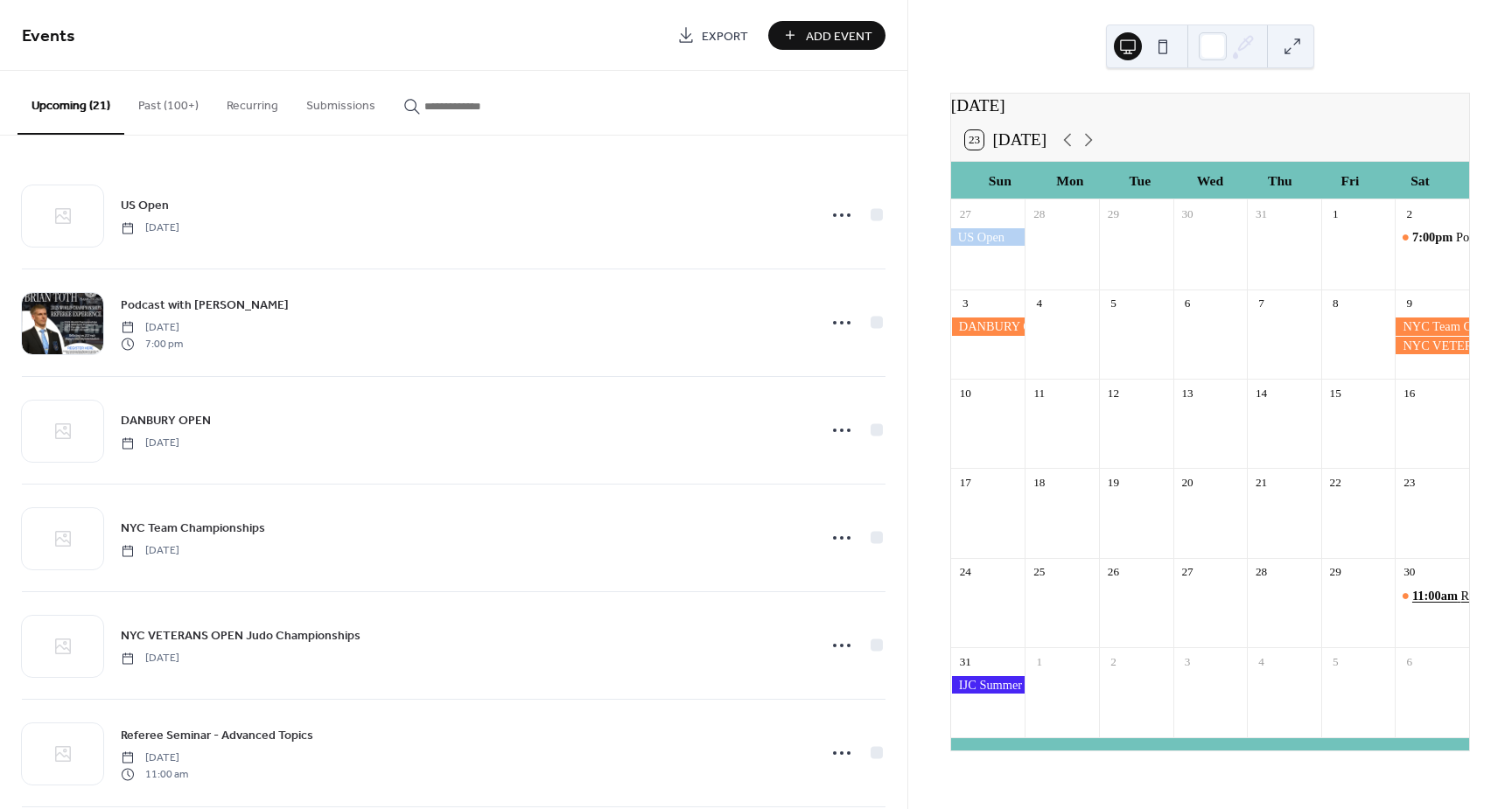 click on "11:00am" at bounding box center [1437, 596] 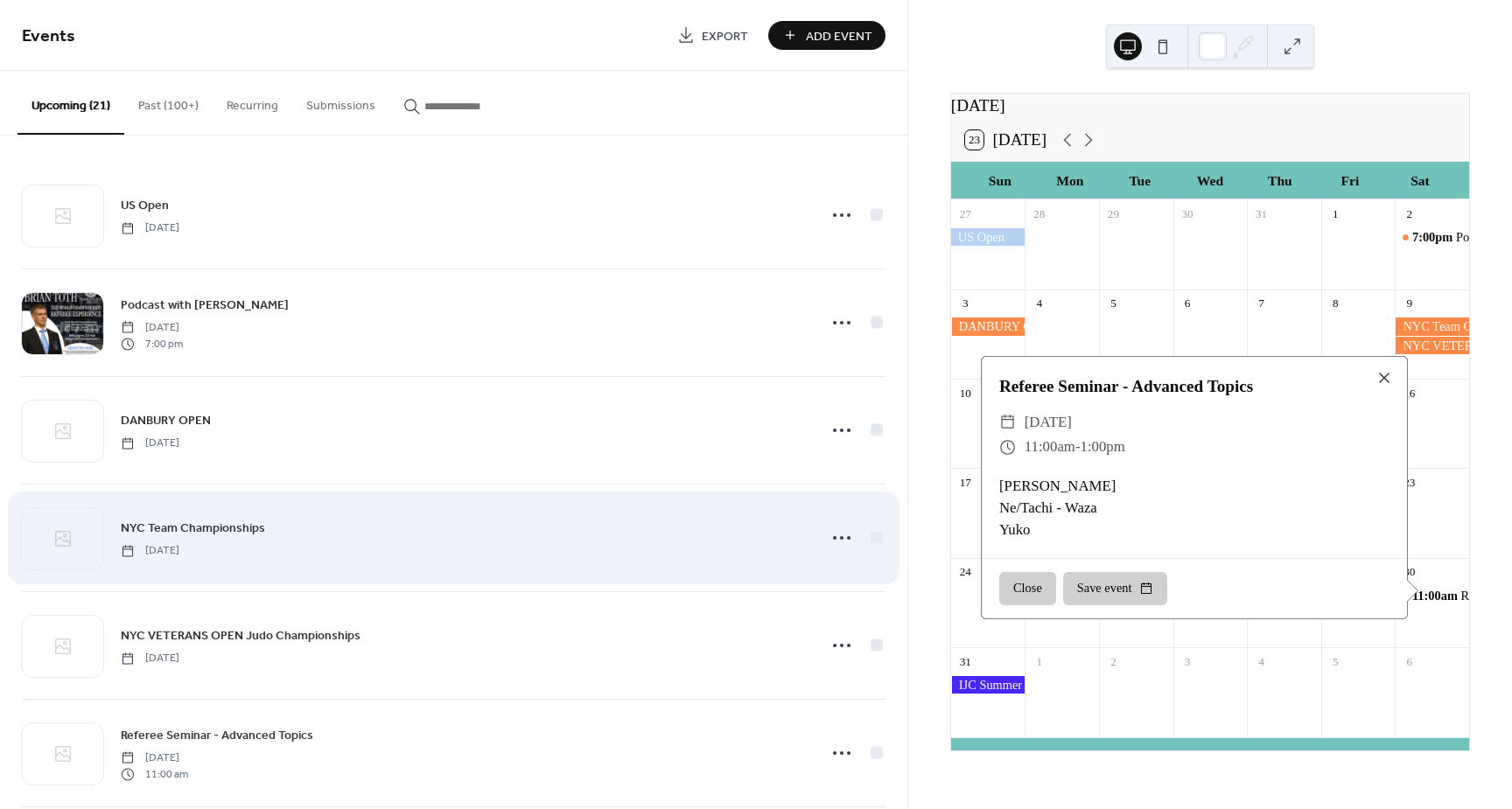 click on "NYC Team Championships Saturday, August 9, 2025" at bounding box center (463, 537) 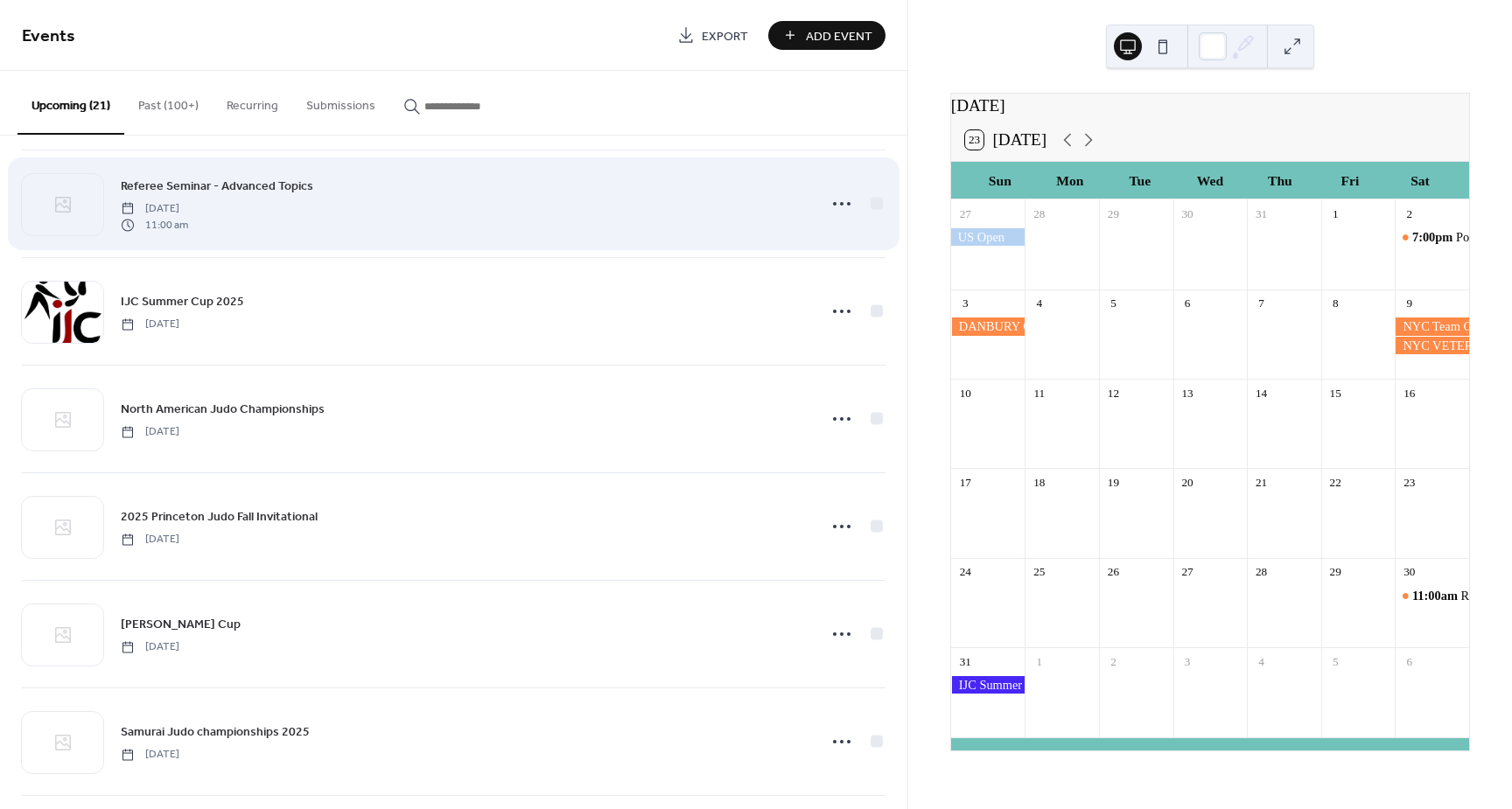 scroll, scrollTop: 437, scrollLeft: 0, axis: vertical 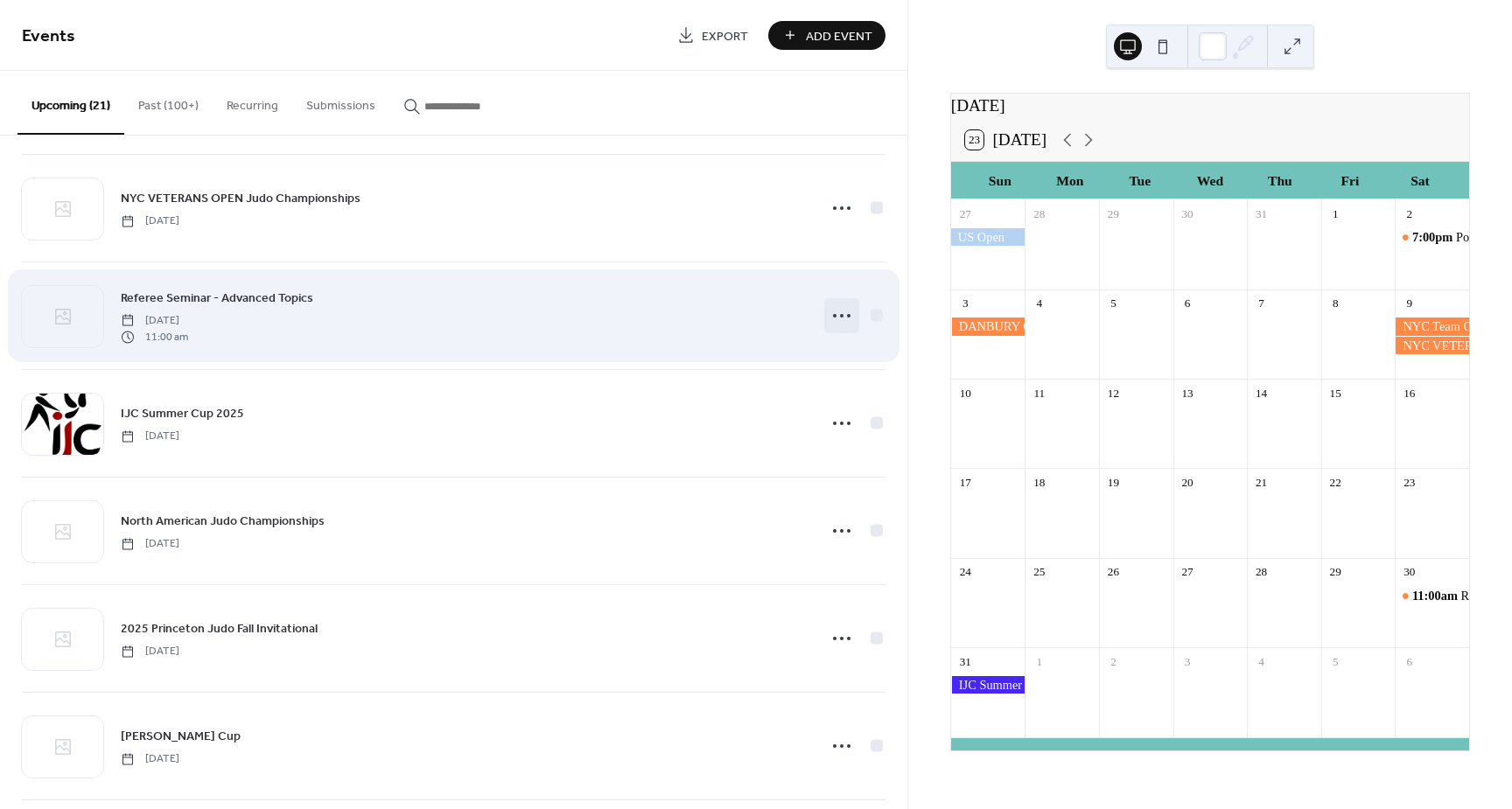 click 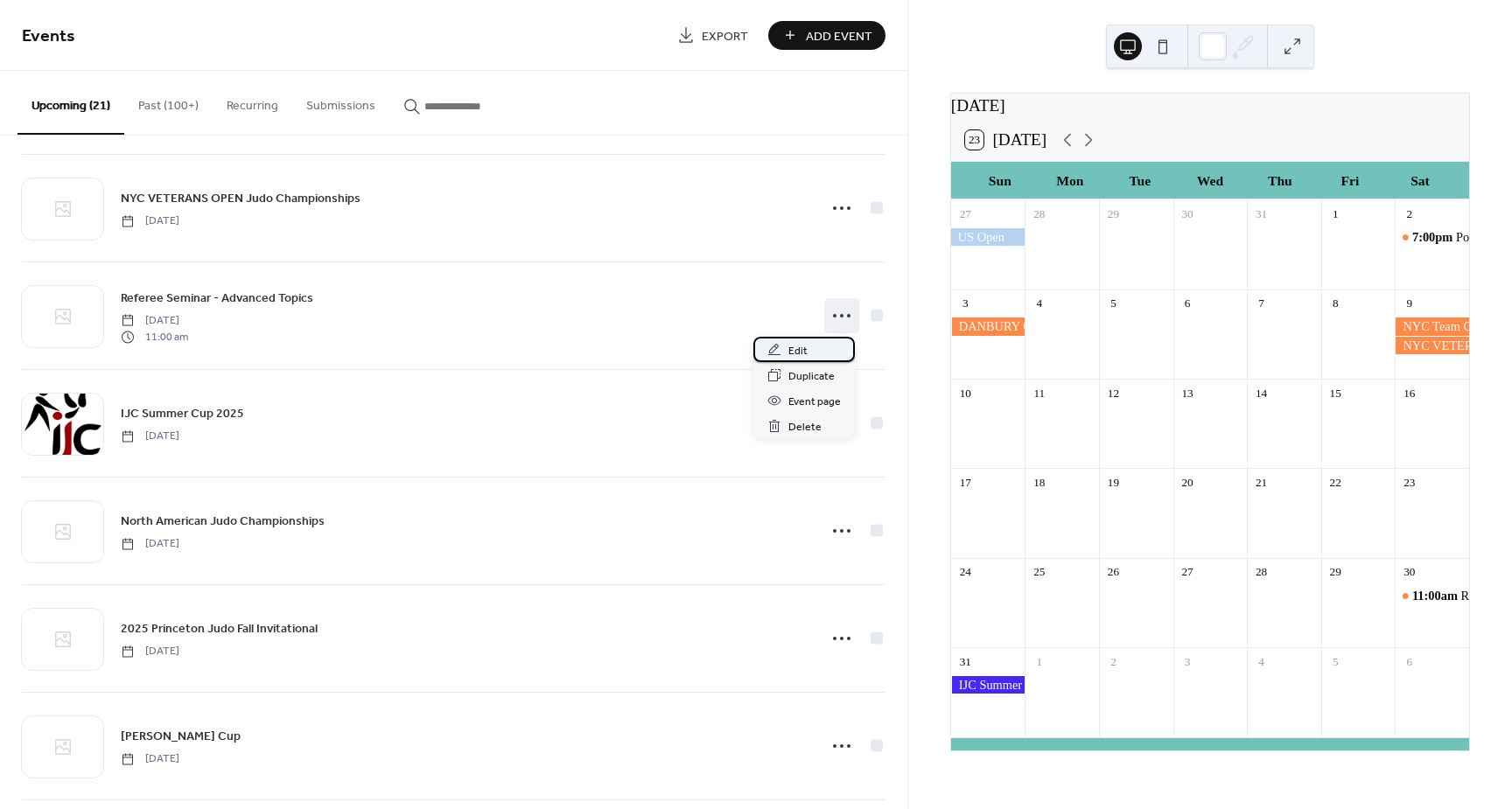 click on "Edit" at bounding box center (804, 349) 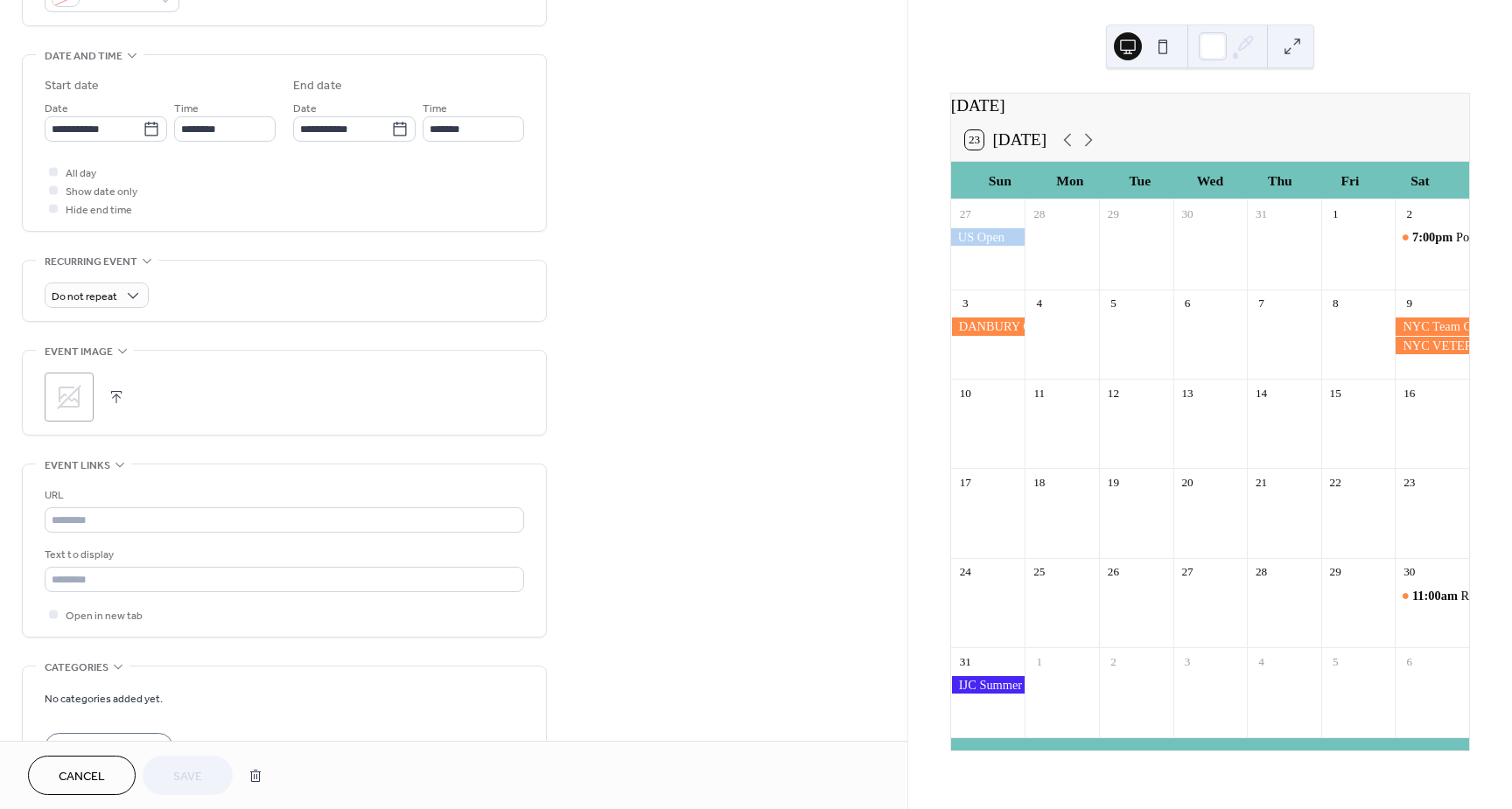 scroll, scrollTop: 525, scrollLeft: 0, axis: vertical 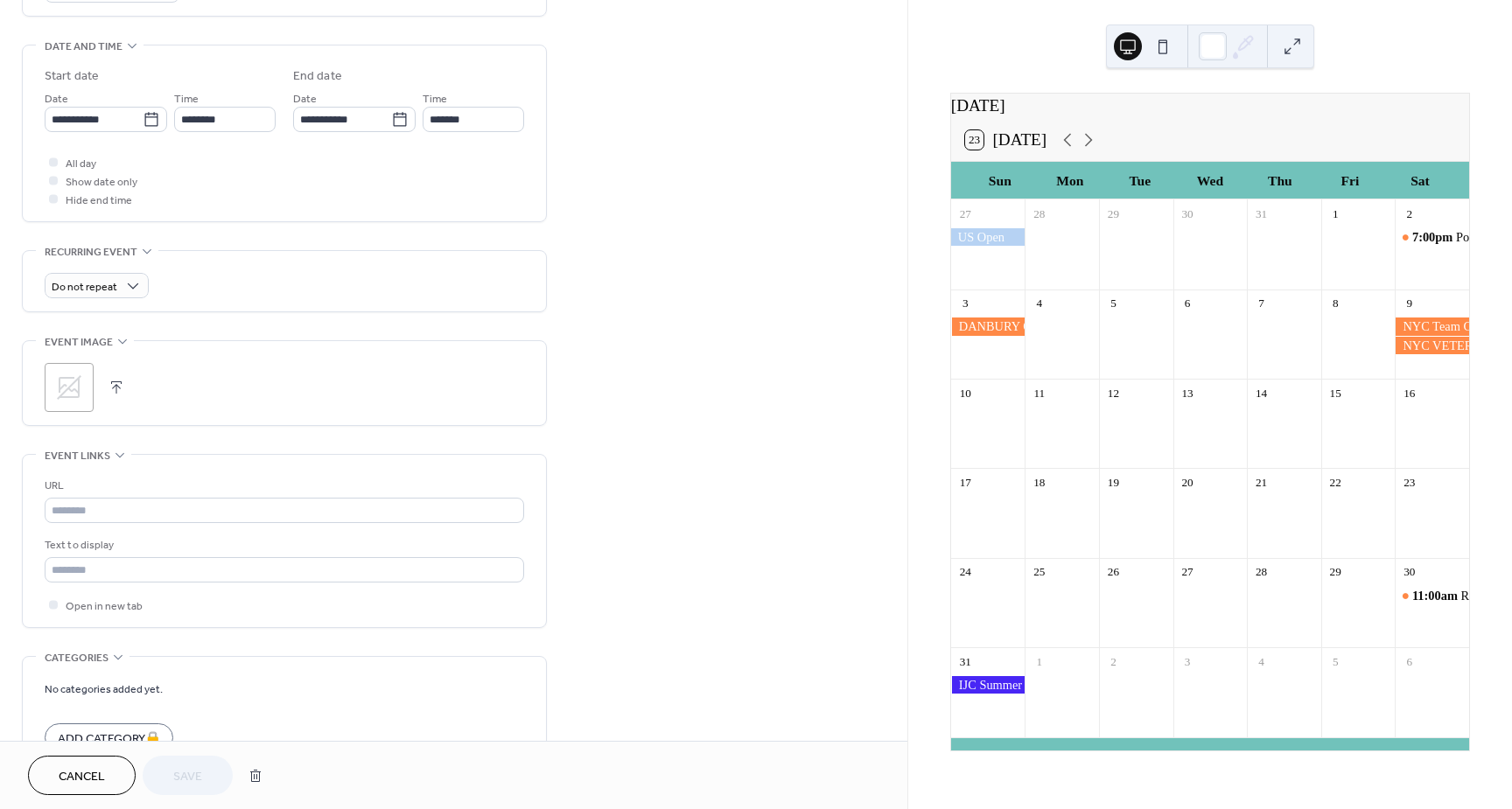 click 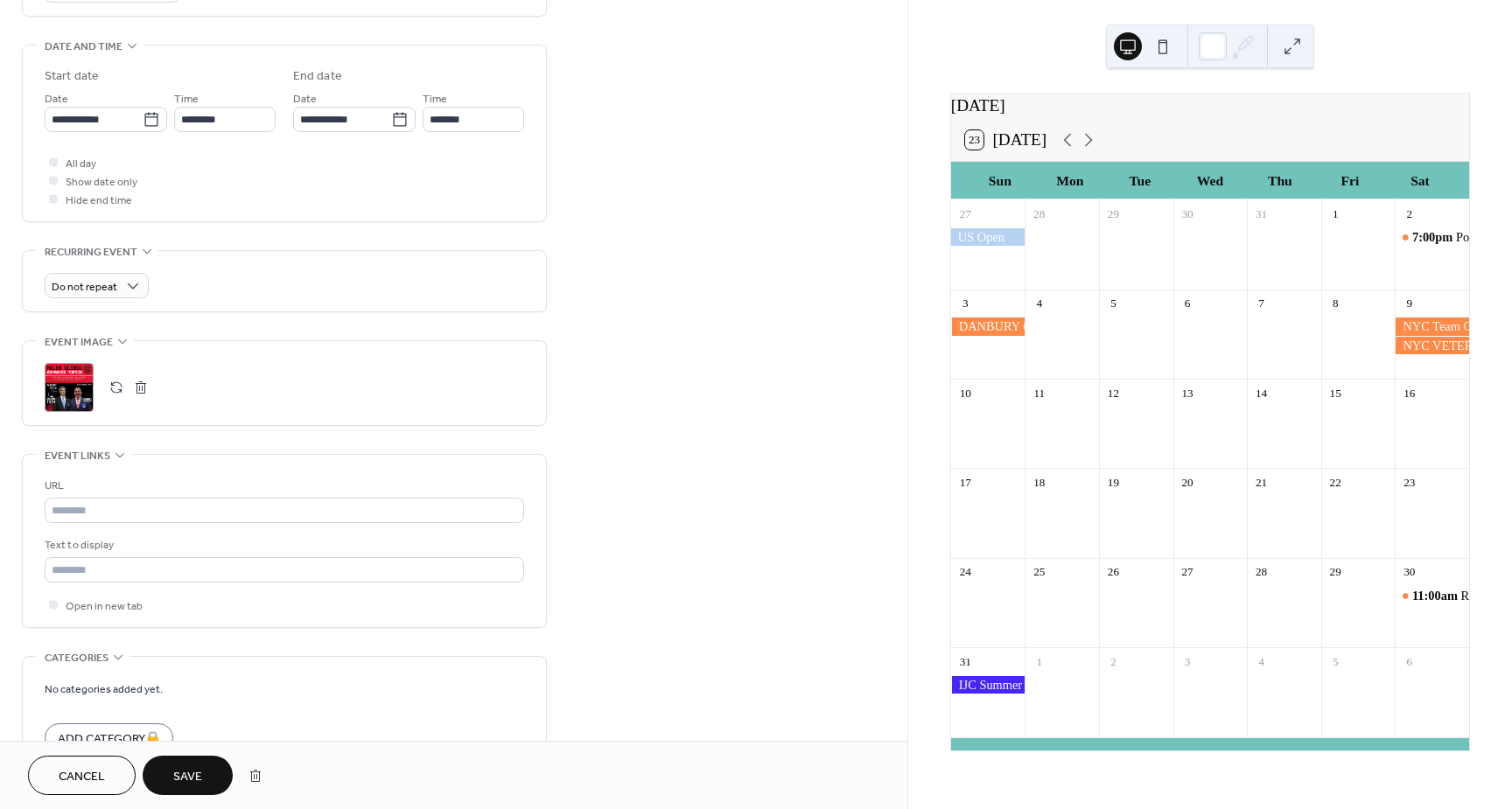 click on "Save" at bounding box center (187, 775) 